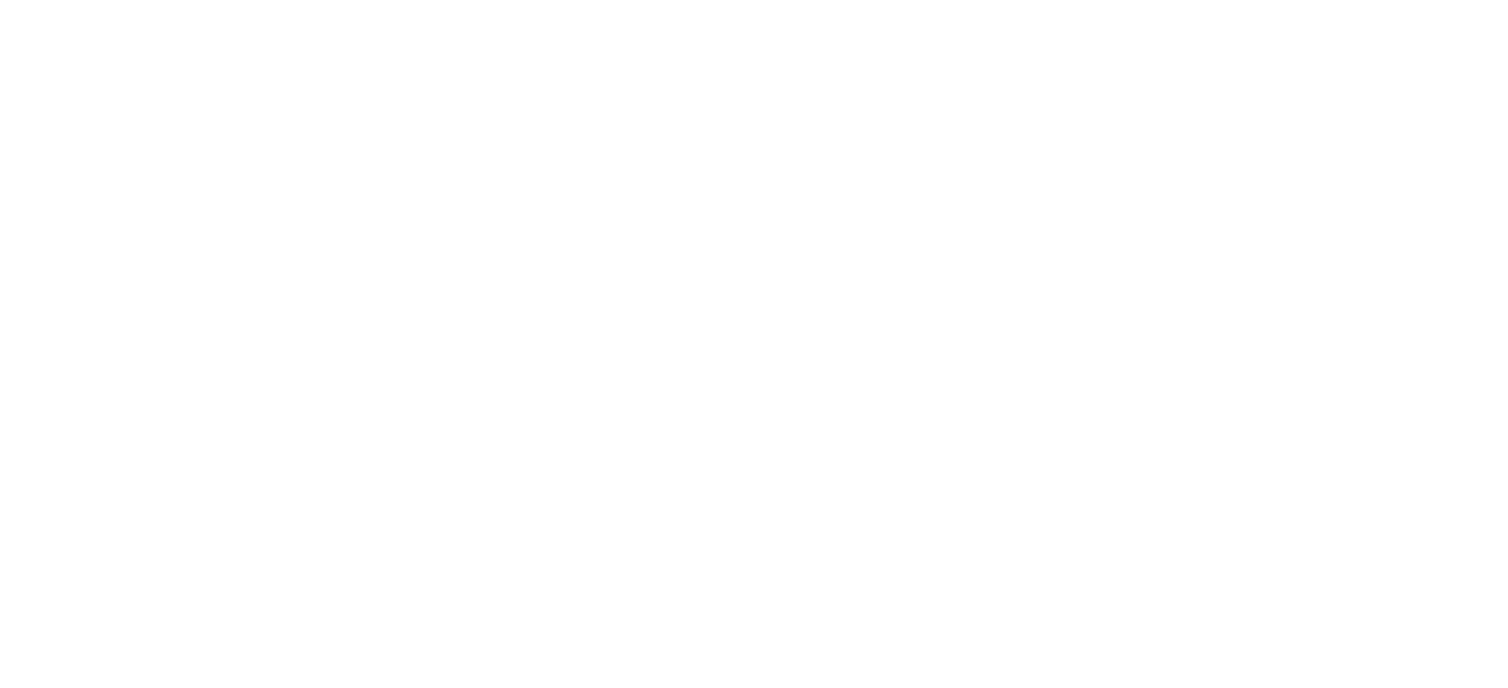 scroll, scrollTop: 0, scrollLeft: 0, axis: both 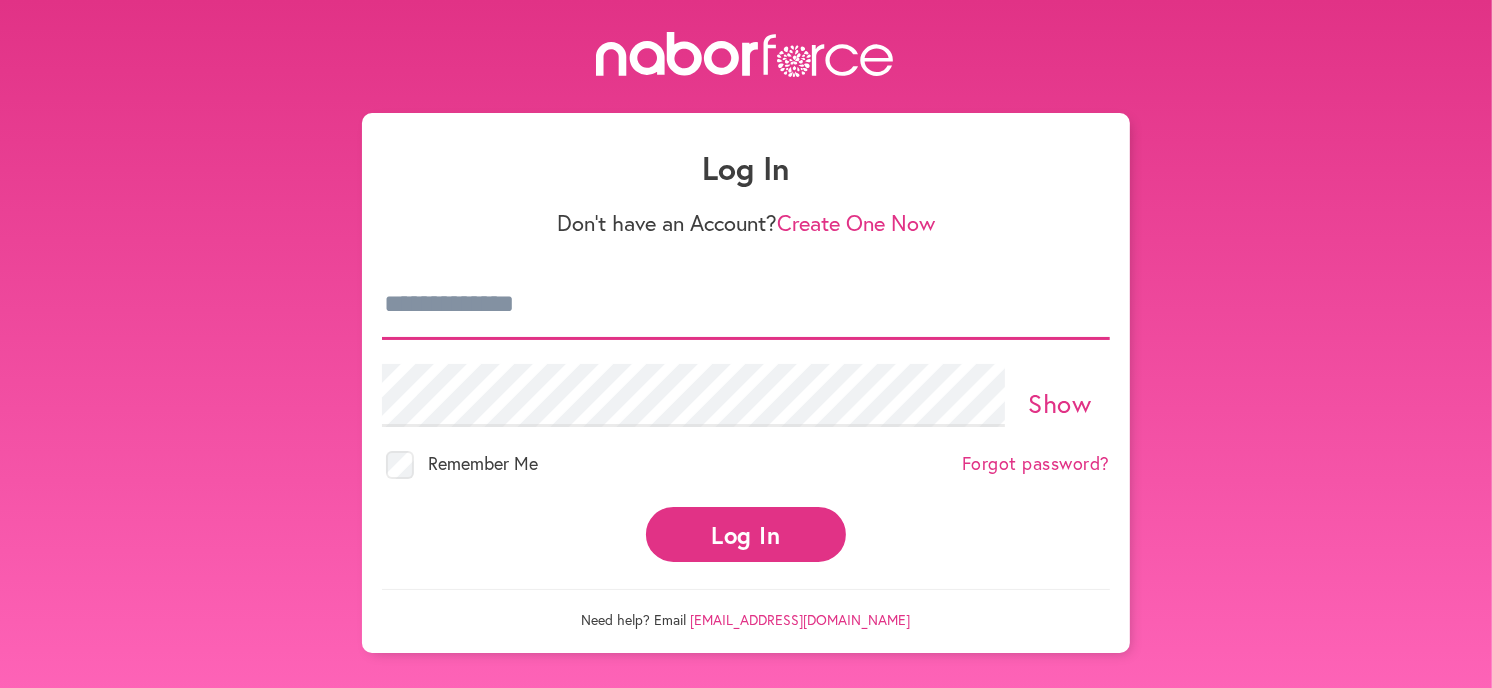 type on "**********" 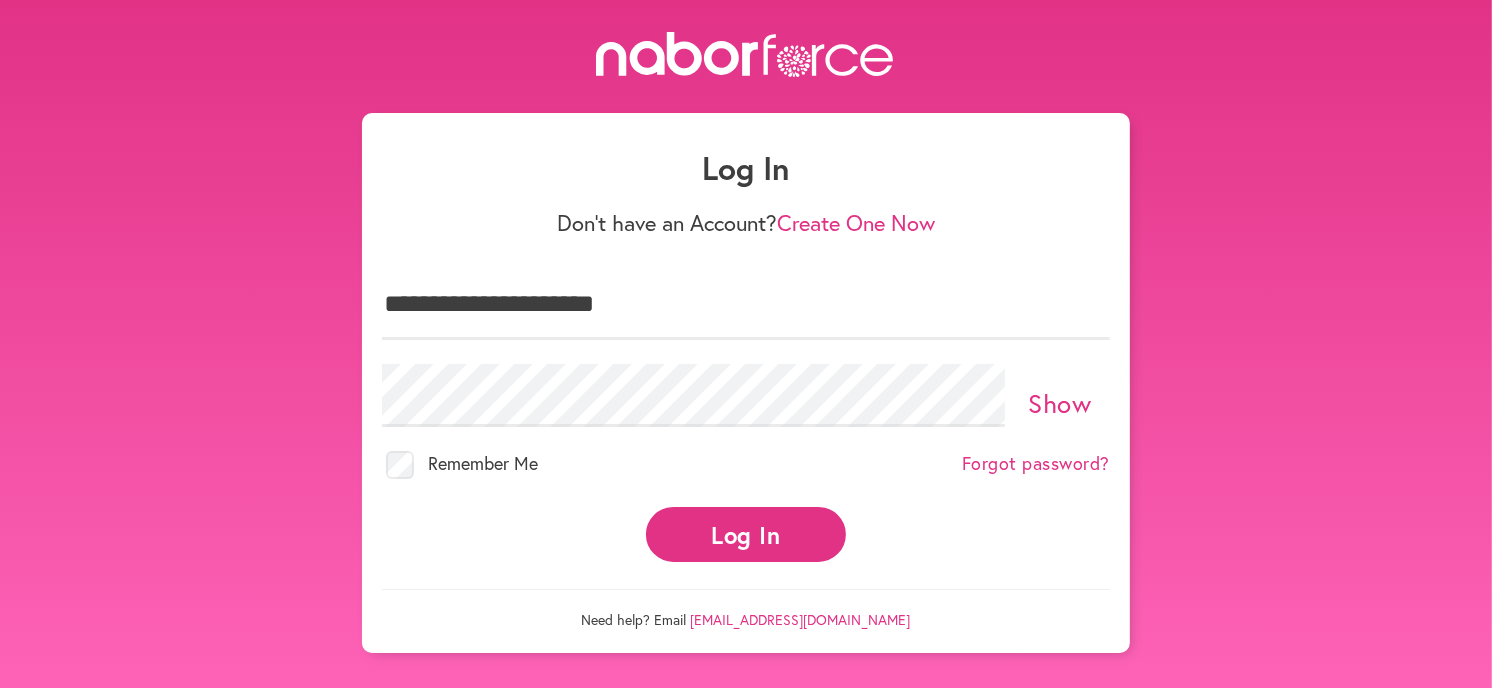 click on "Log In" at bounding box center (746, 534) 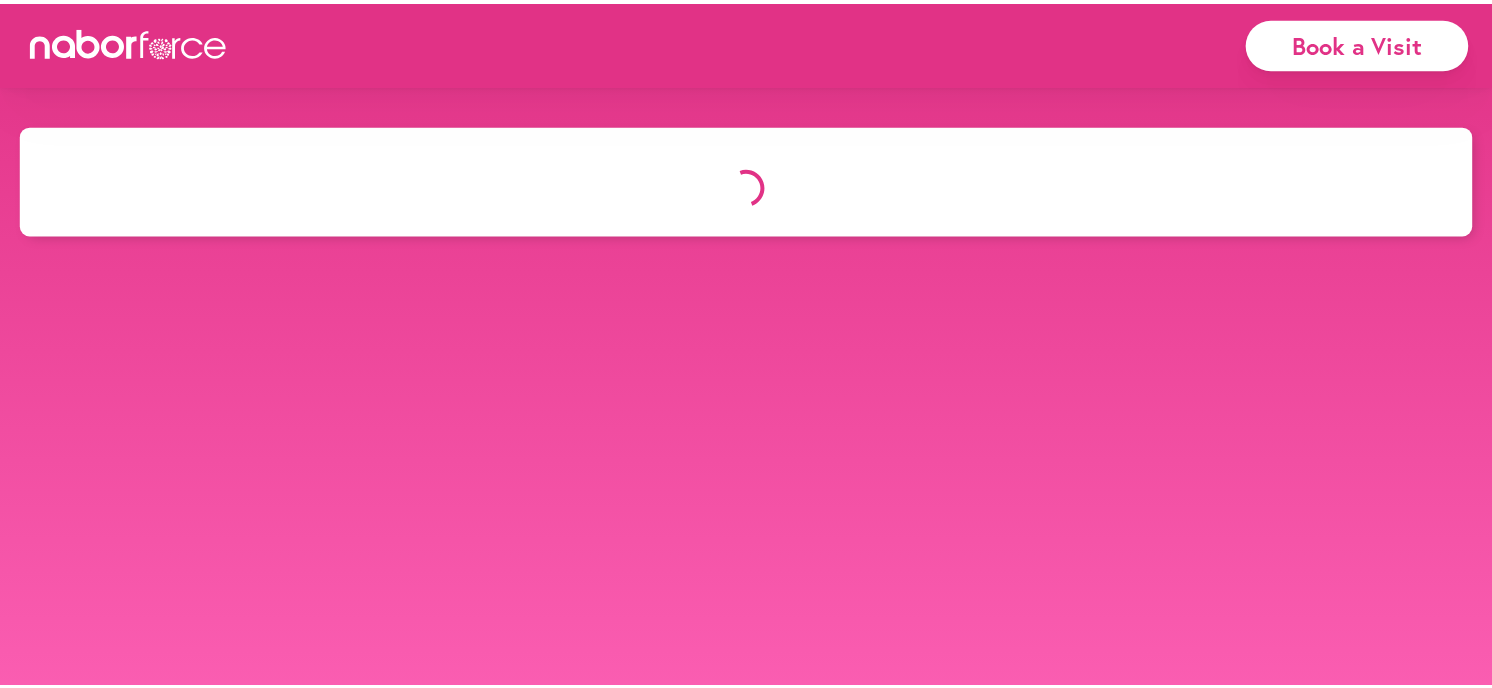 scroll, scrollTop: 0, scrollLeft: 0, axis: both 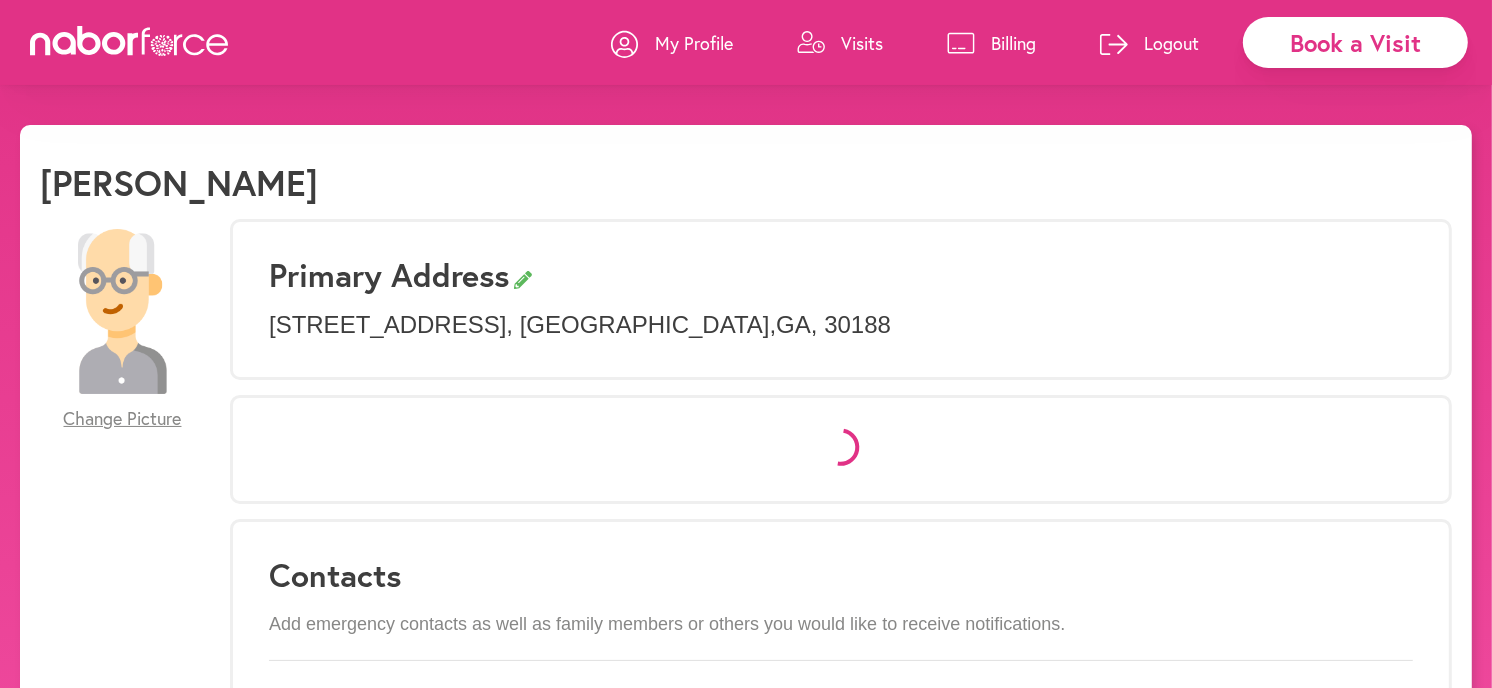 select on "*" 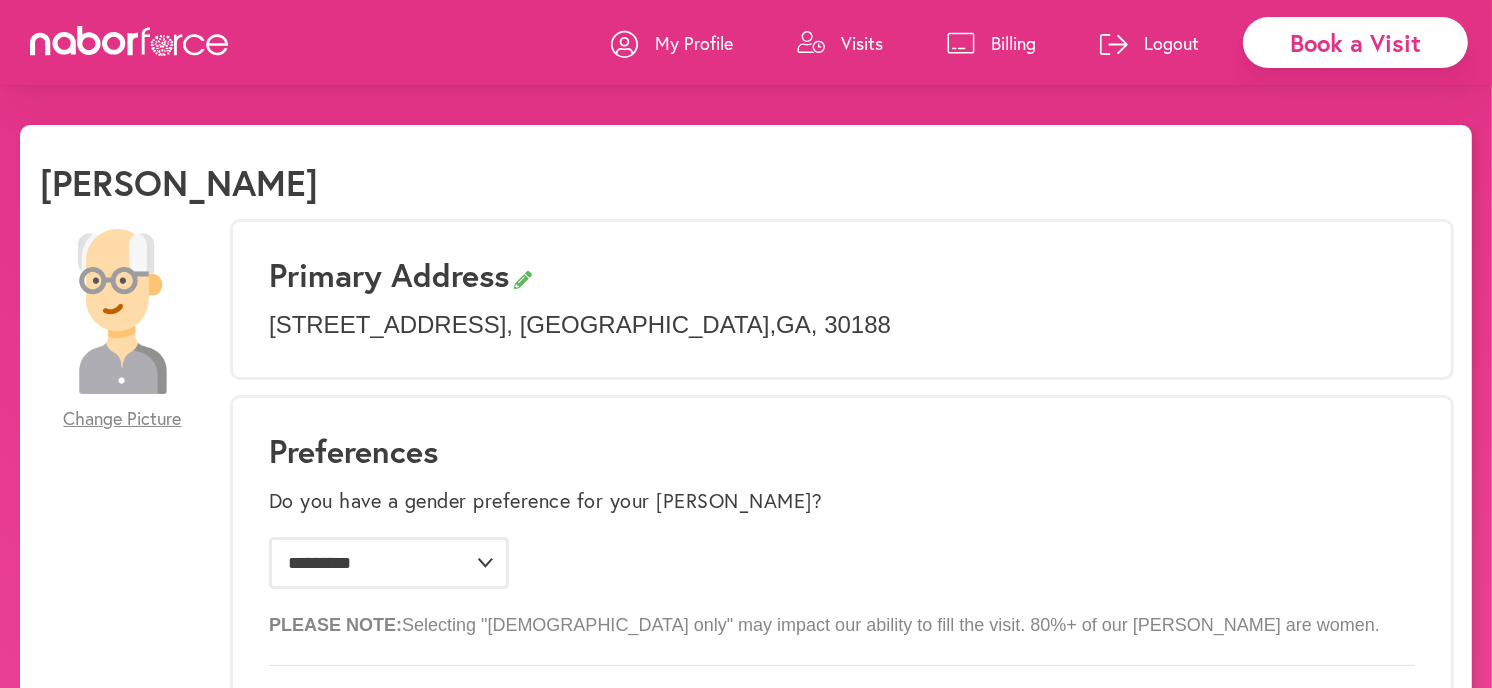 click on "Visits" at bounding box center [862, 43] 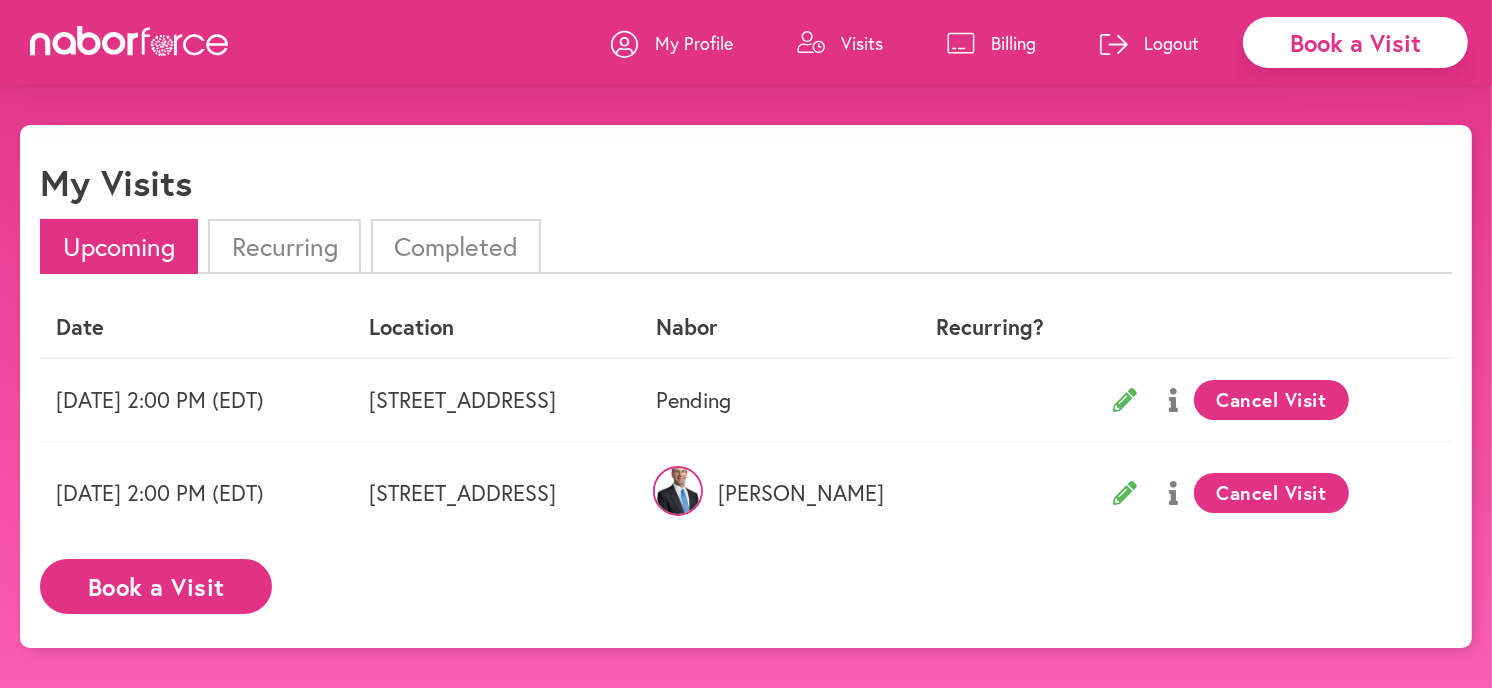 click on "Book a Visit" at bounding box center (1355, 42) 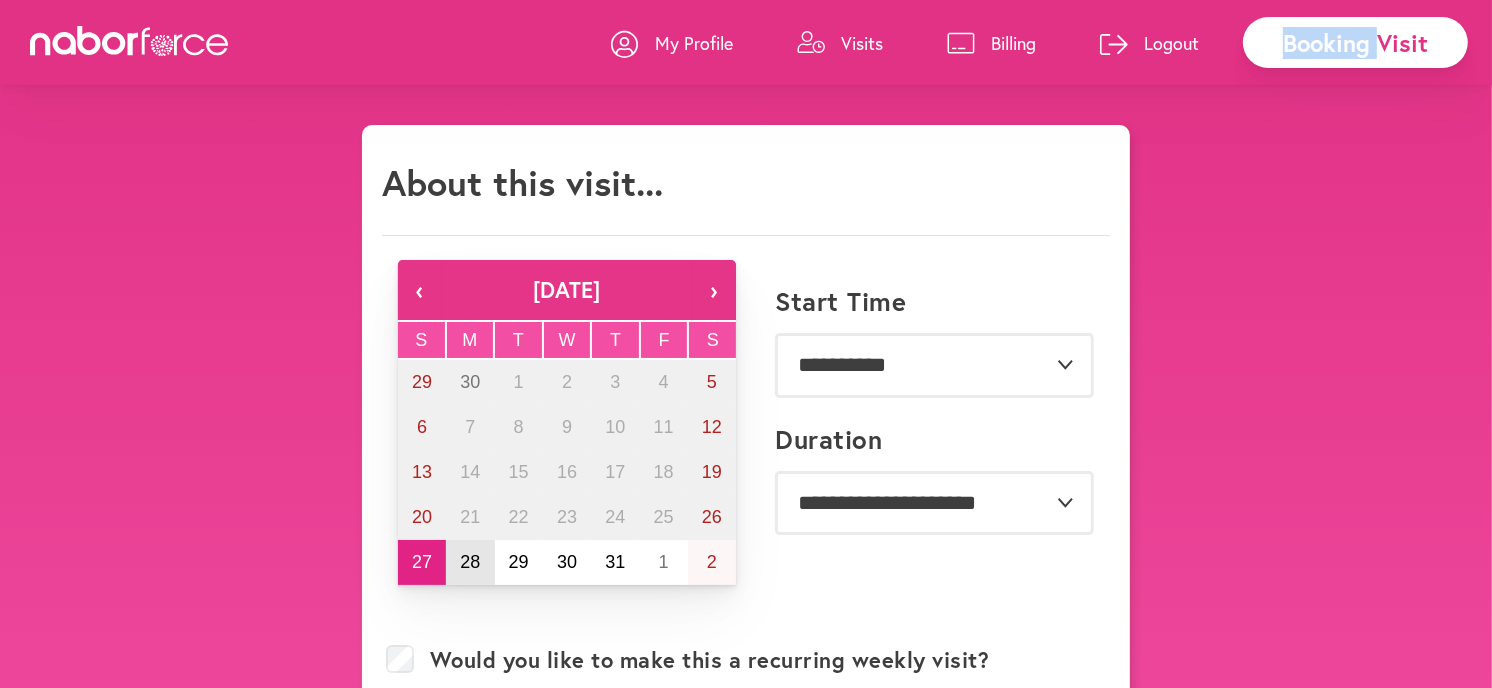 click on "28" at bounding box center (470, 562) 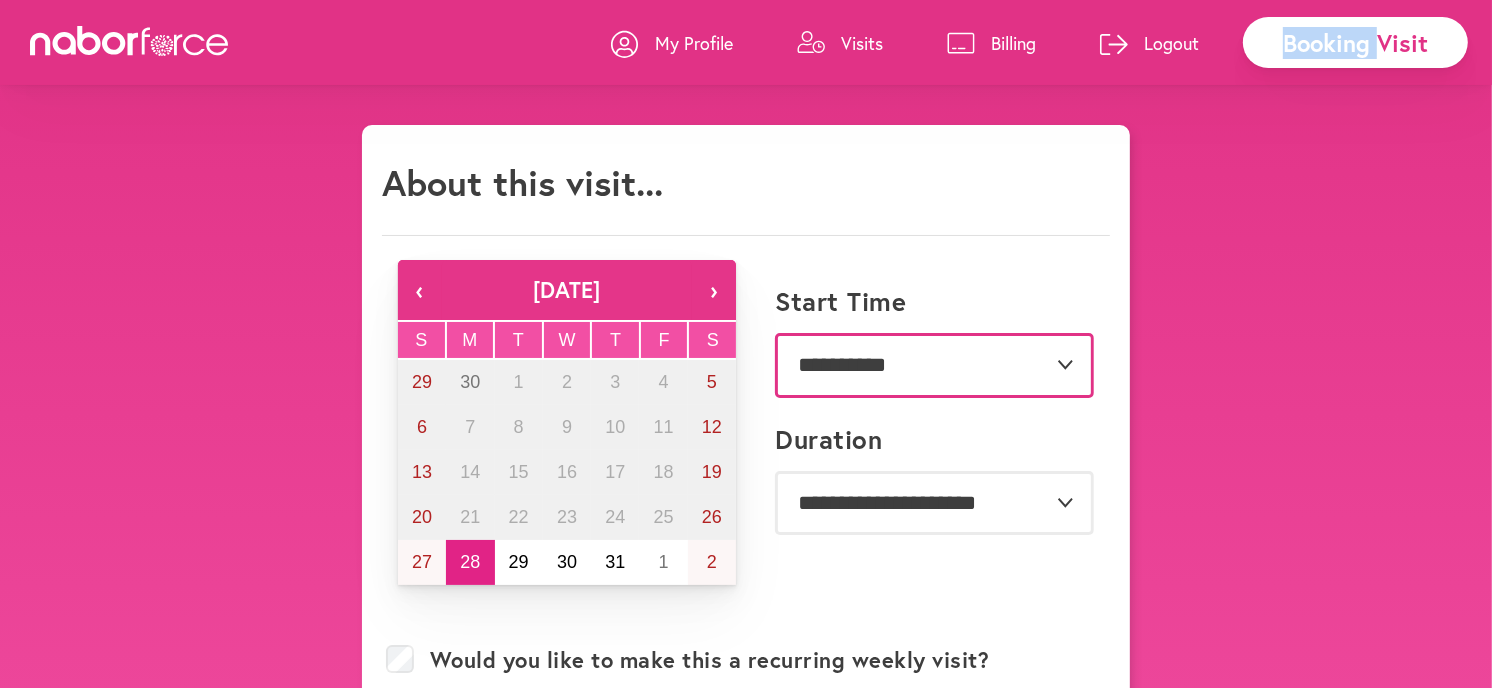 click on "**********" at bounding box center [934, 365] 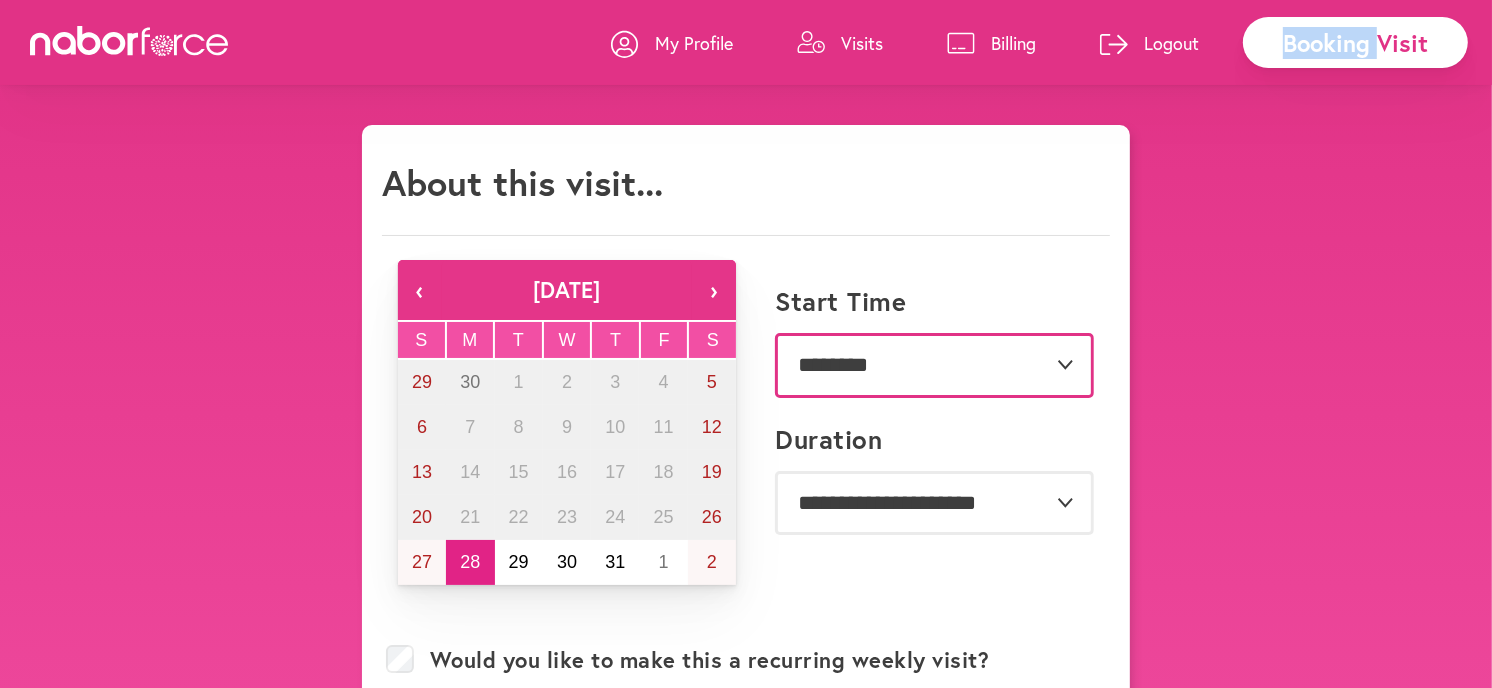 click on "**********" at bounding box center [934, 365] 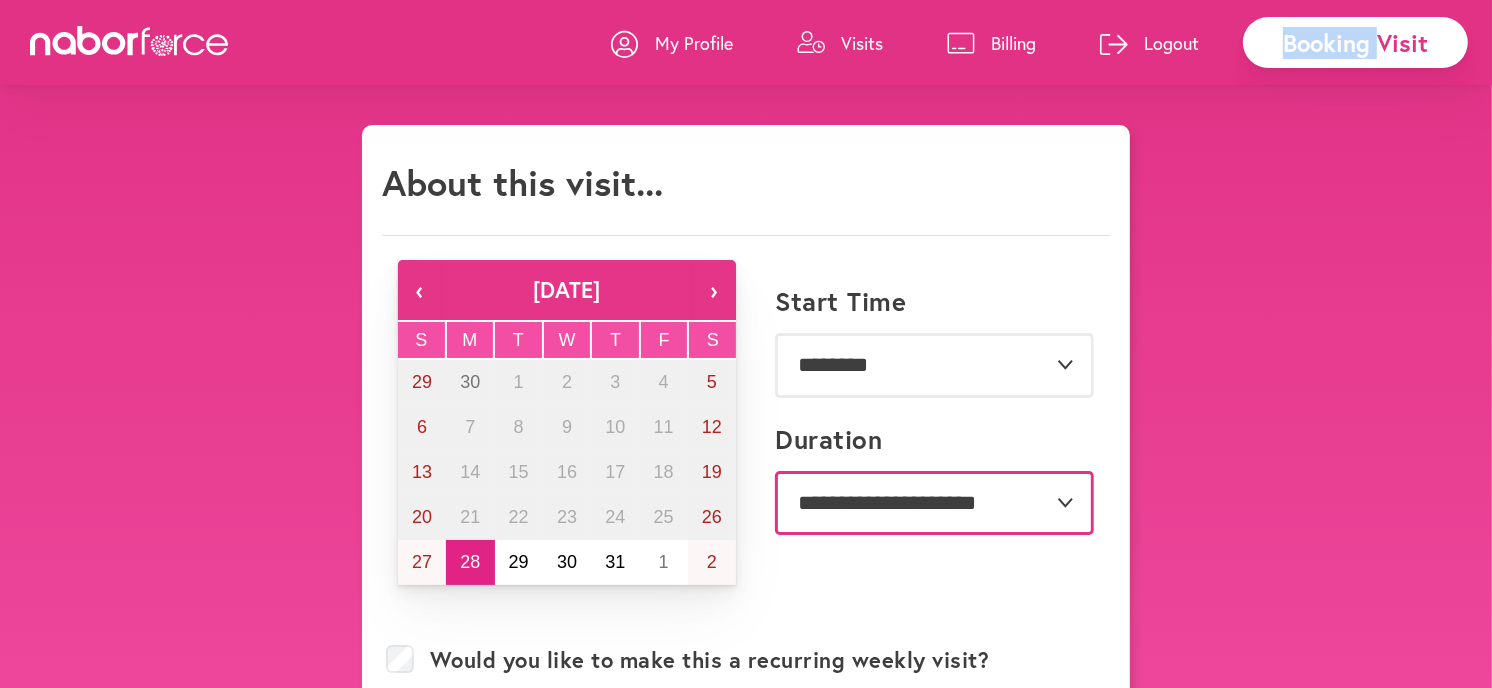 click on "**********" at bounding box center [934, 503] 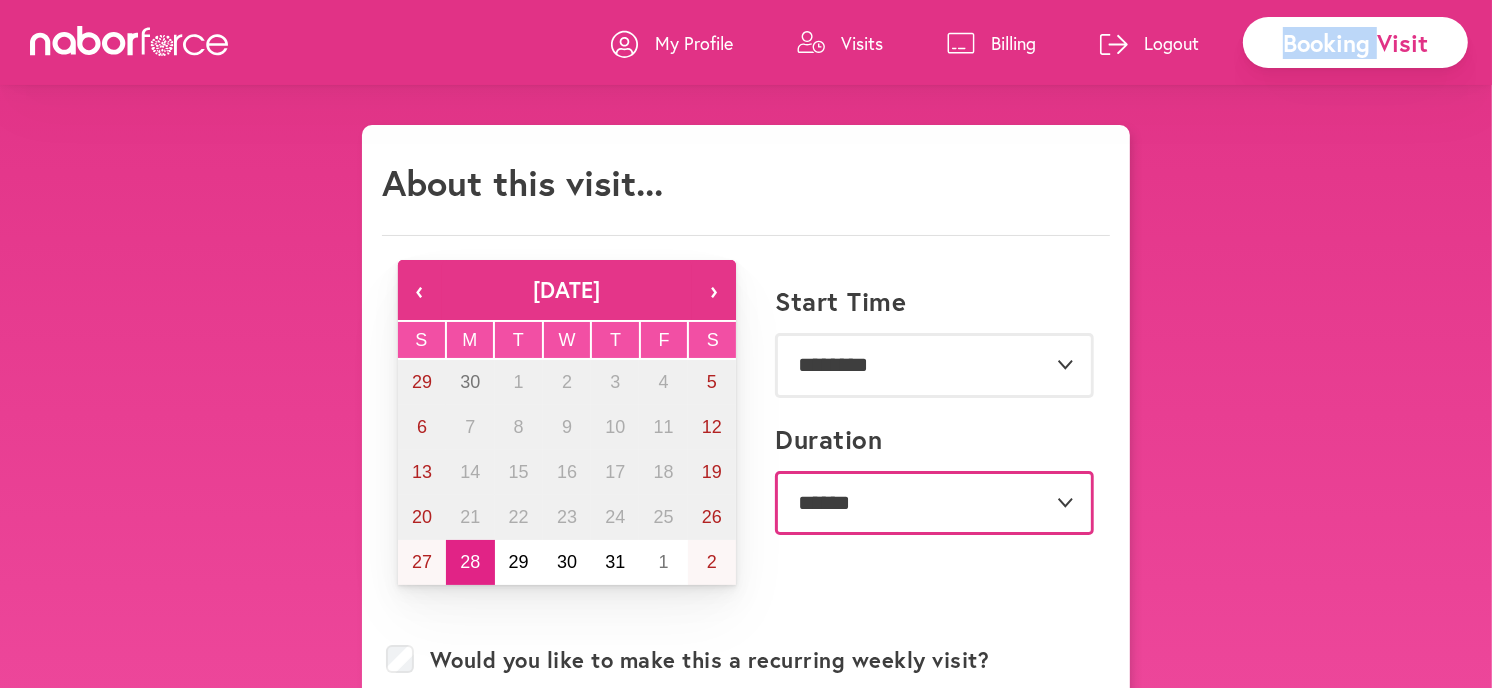 click on "**********" at bounding box center (934, 503) 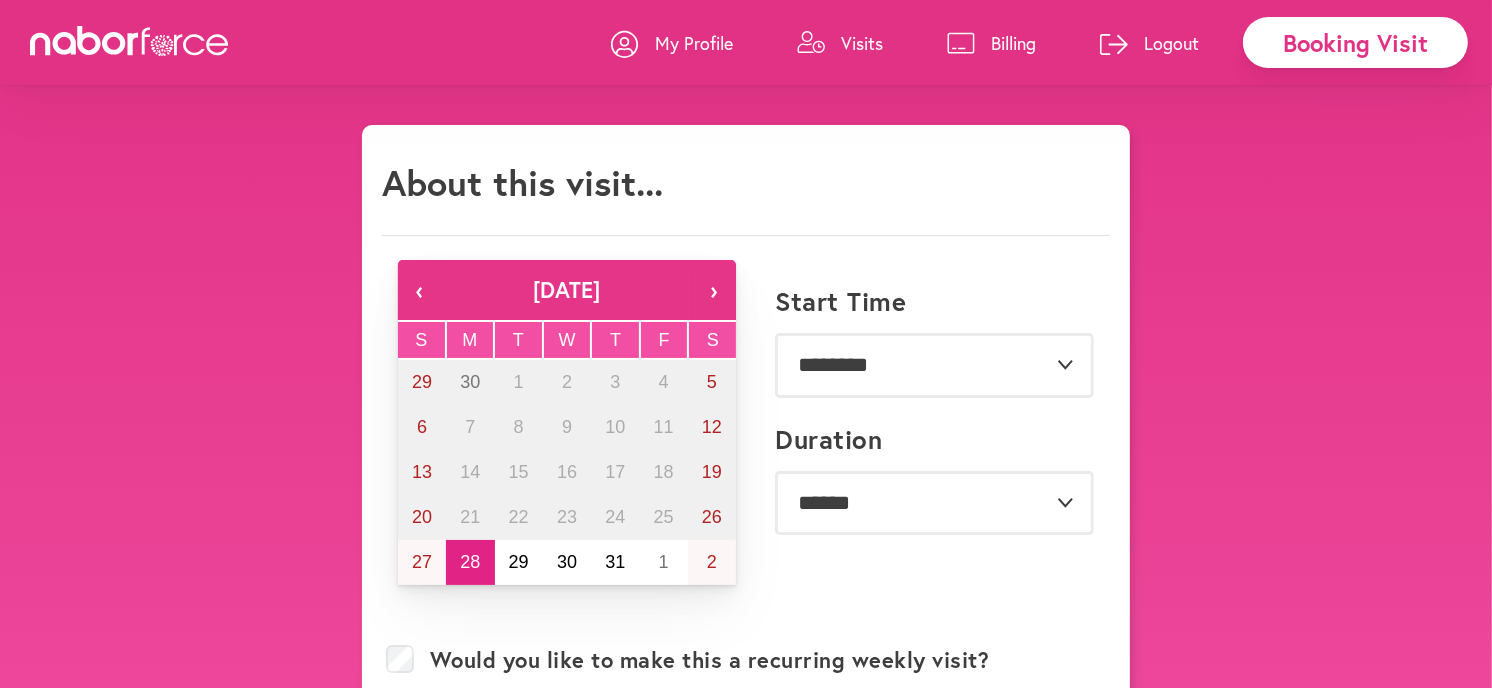 click on "**********" at bounding box center (746, 931) 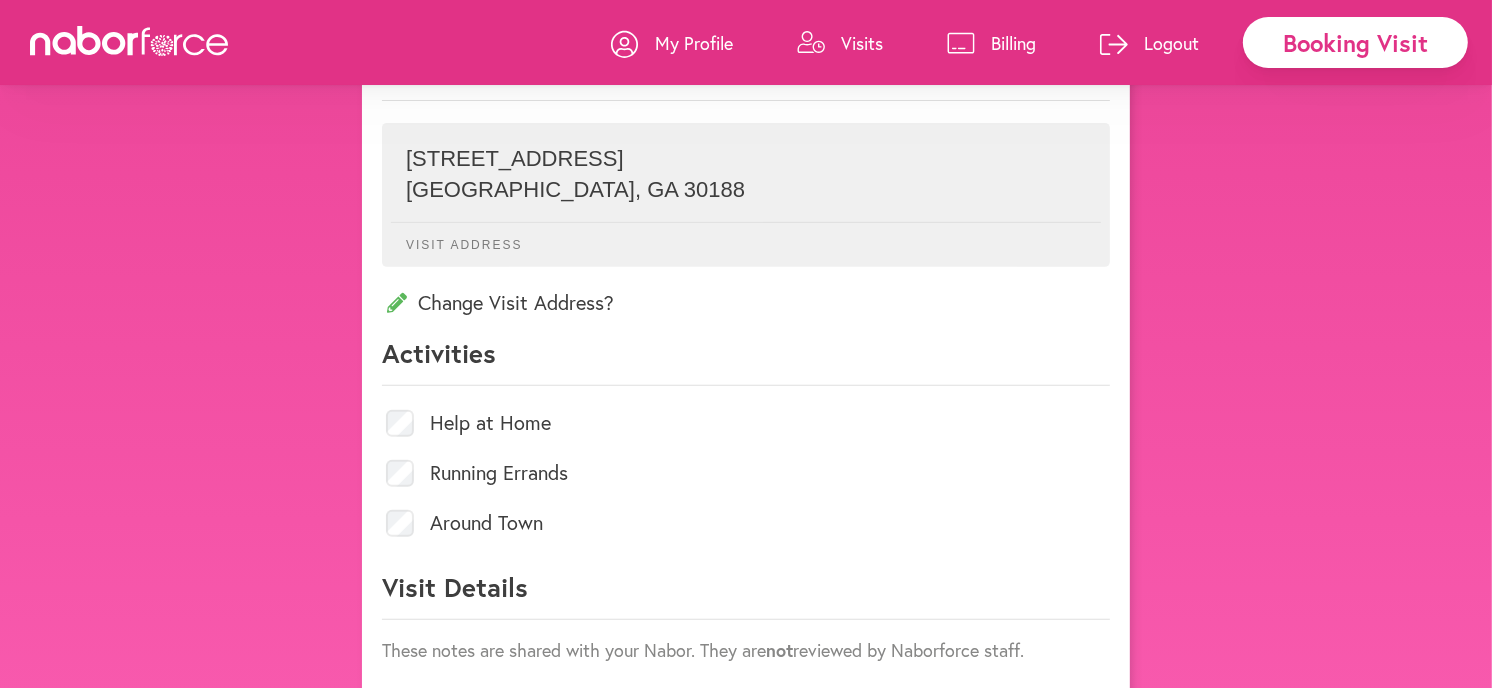 scroll, scrollTop: 666, scrollLeft: 0, axis: vertical 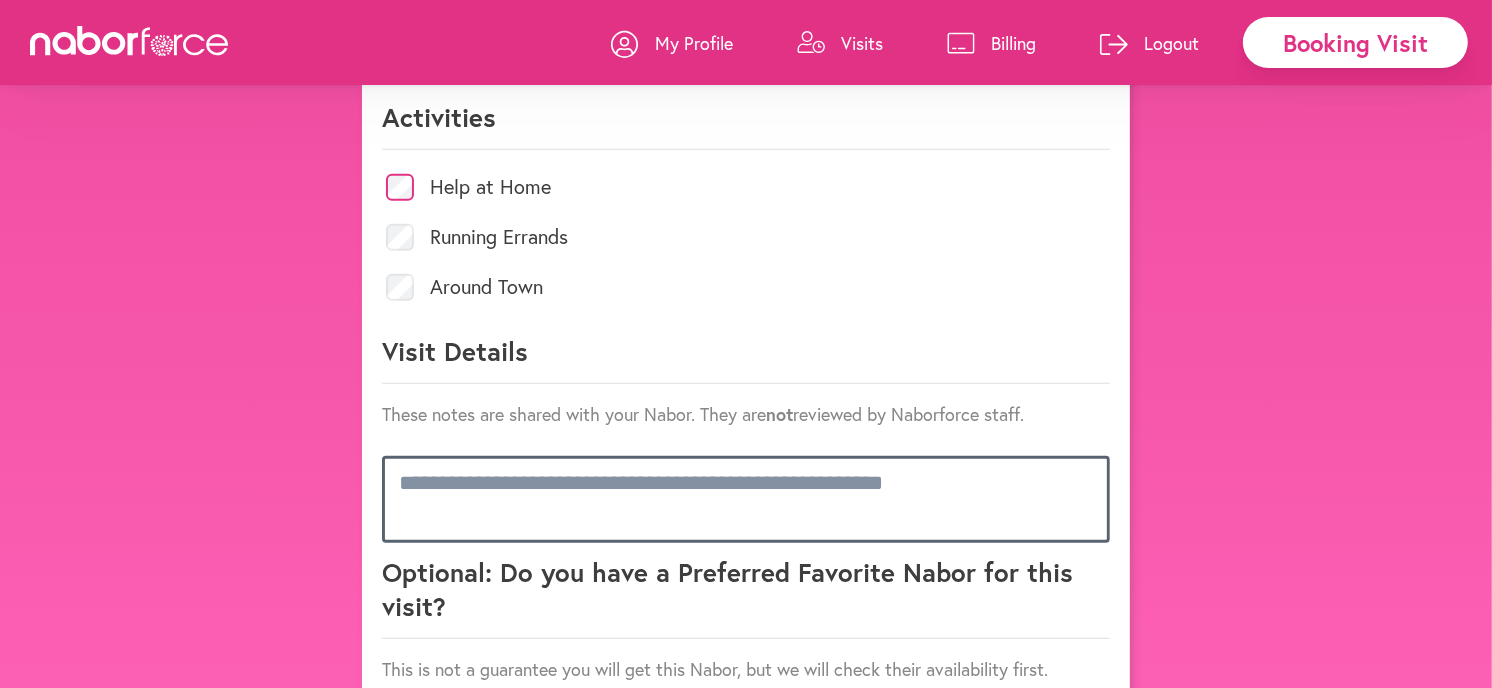 click at bounding box center (746, 499) 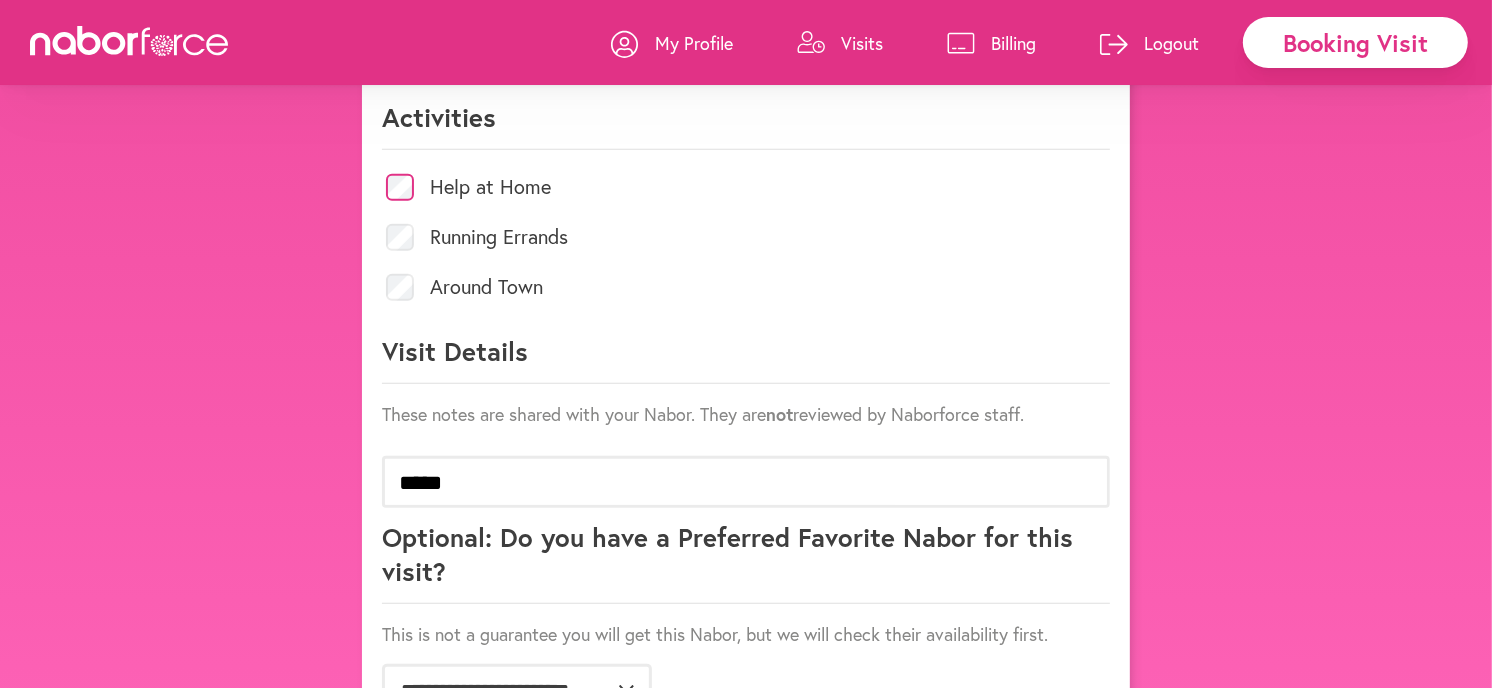 click on "Around Town" at bounding box center [746, 287] 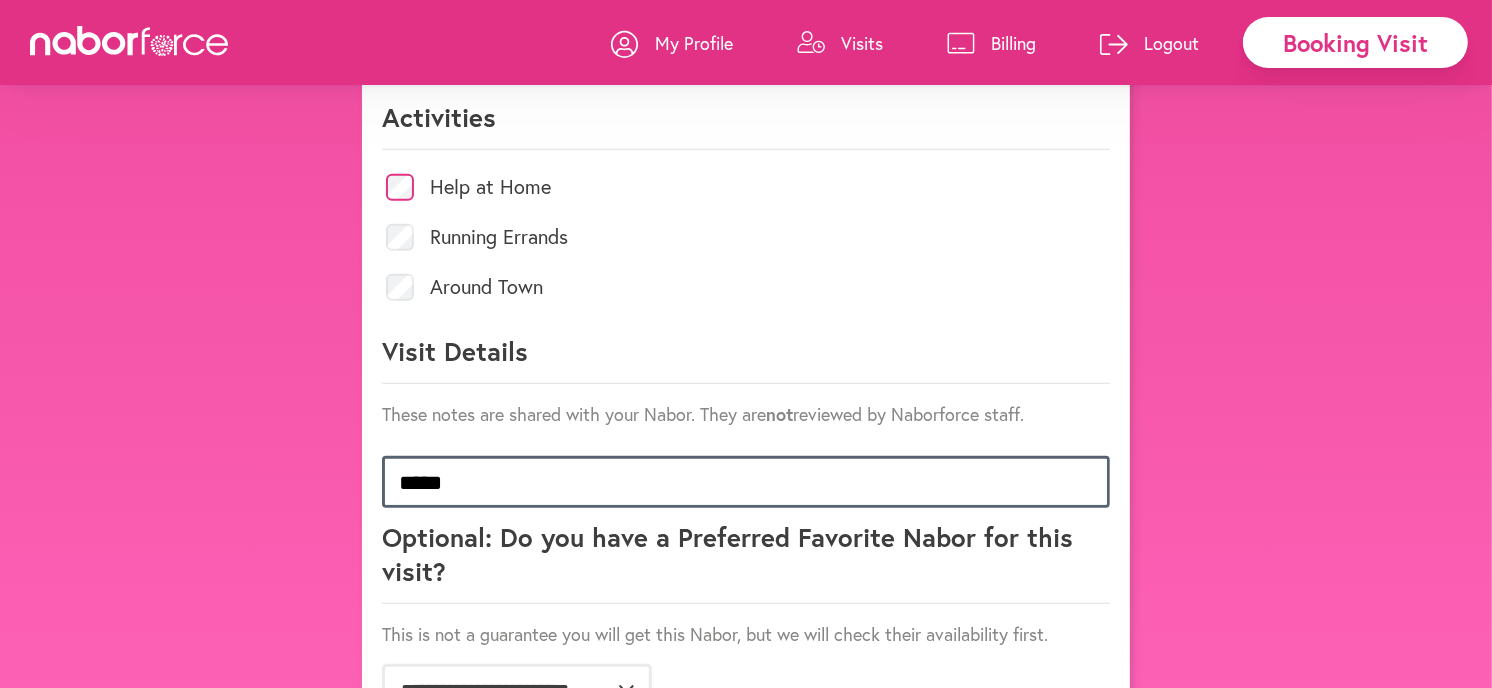 click on "****" at bounding box center (746, 482) 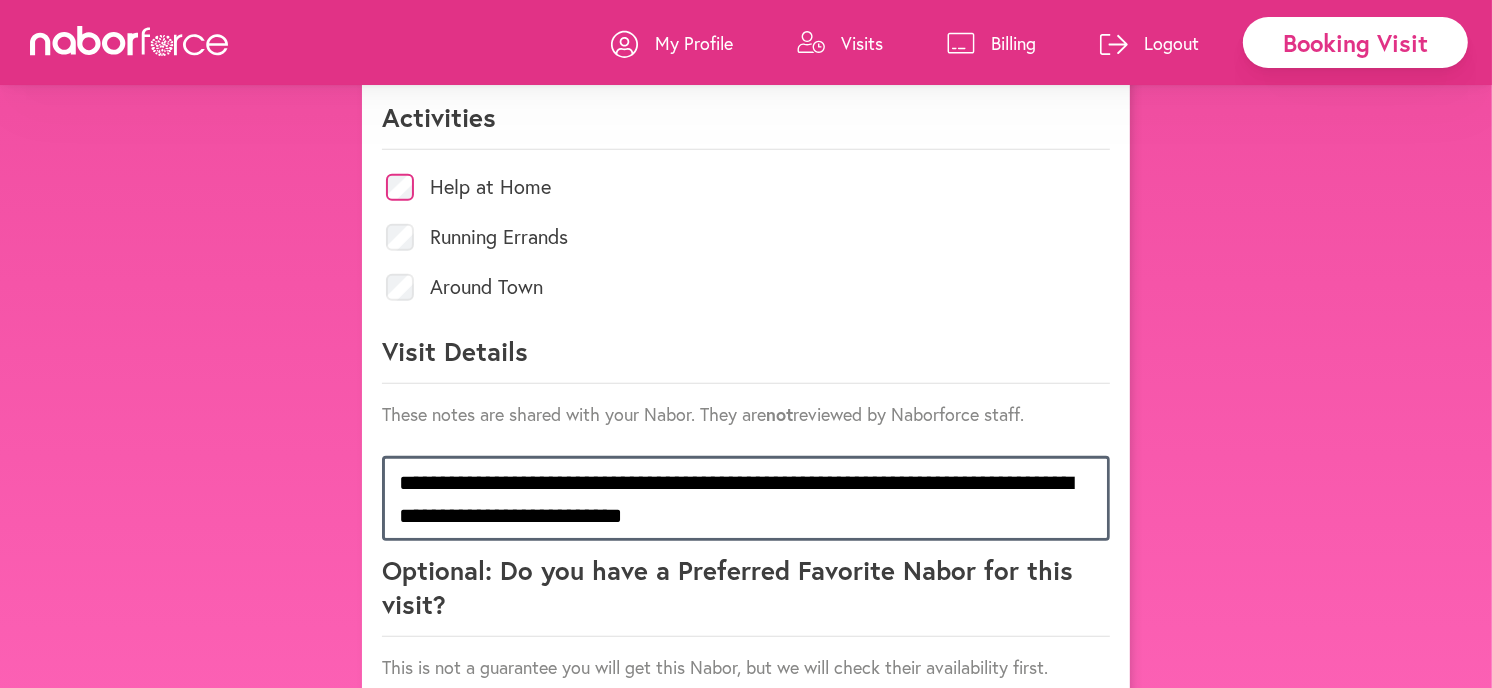 click on "**********" at bounding box center [746, 498] 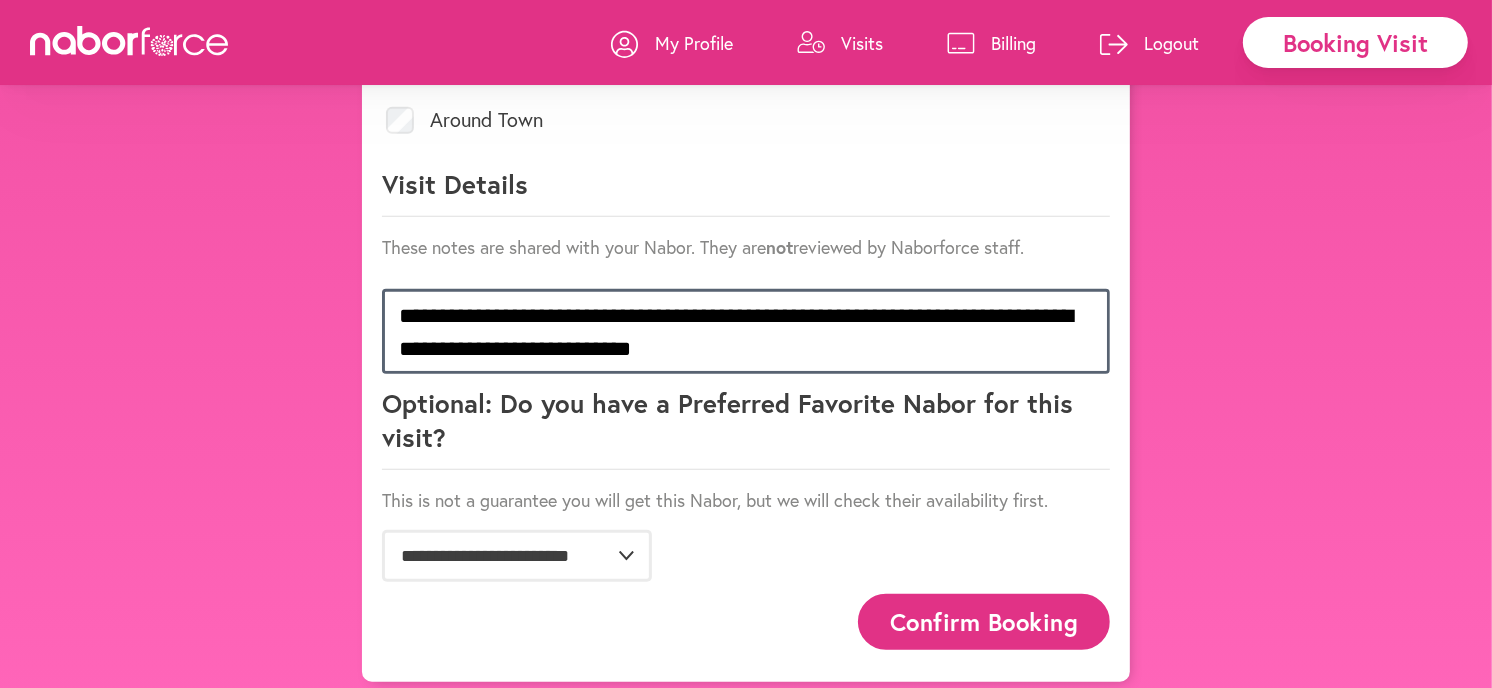 scroll, scrollTop: 1058, scrollLeft: 0, axis: vertical 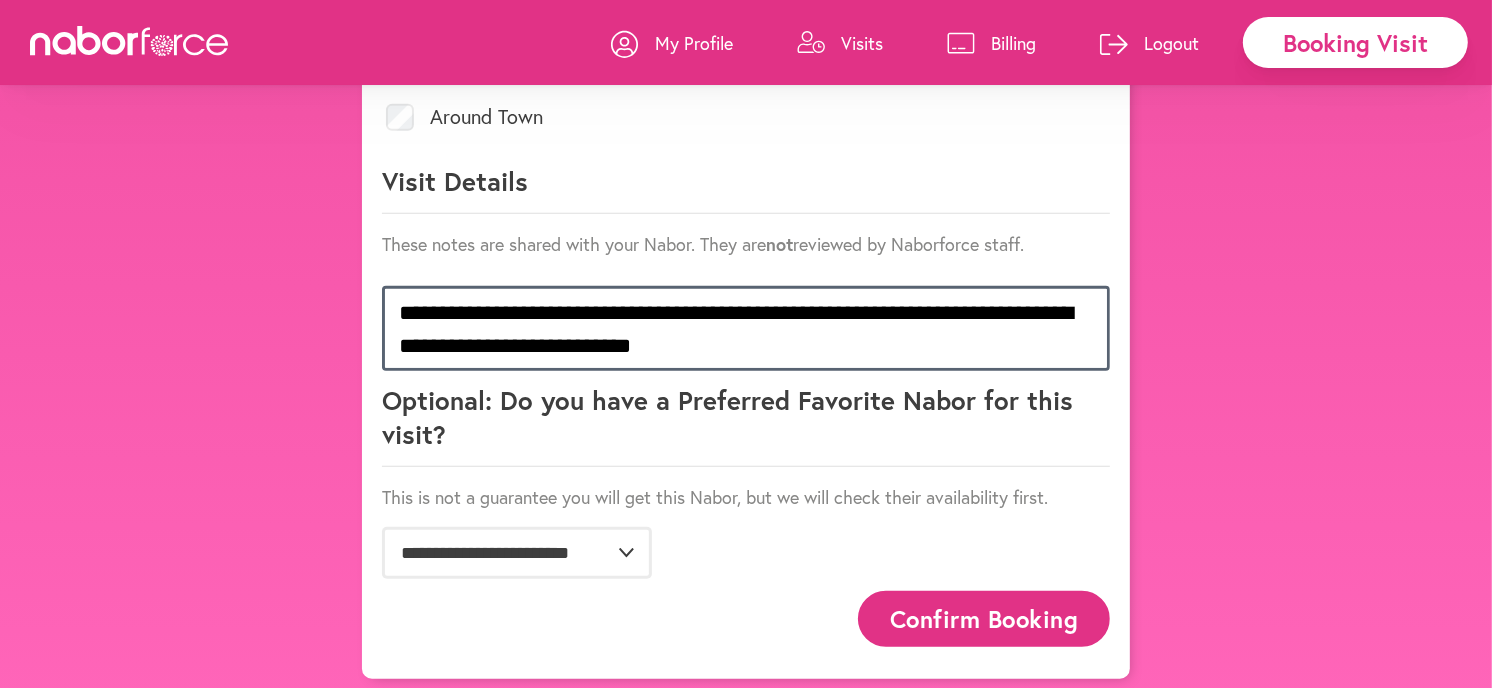 type on "**********" 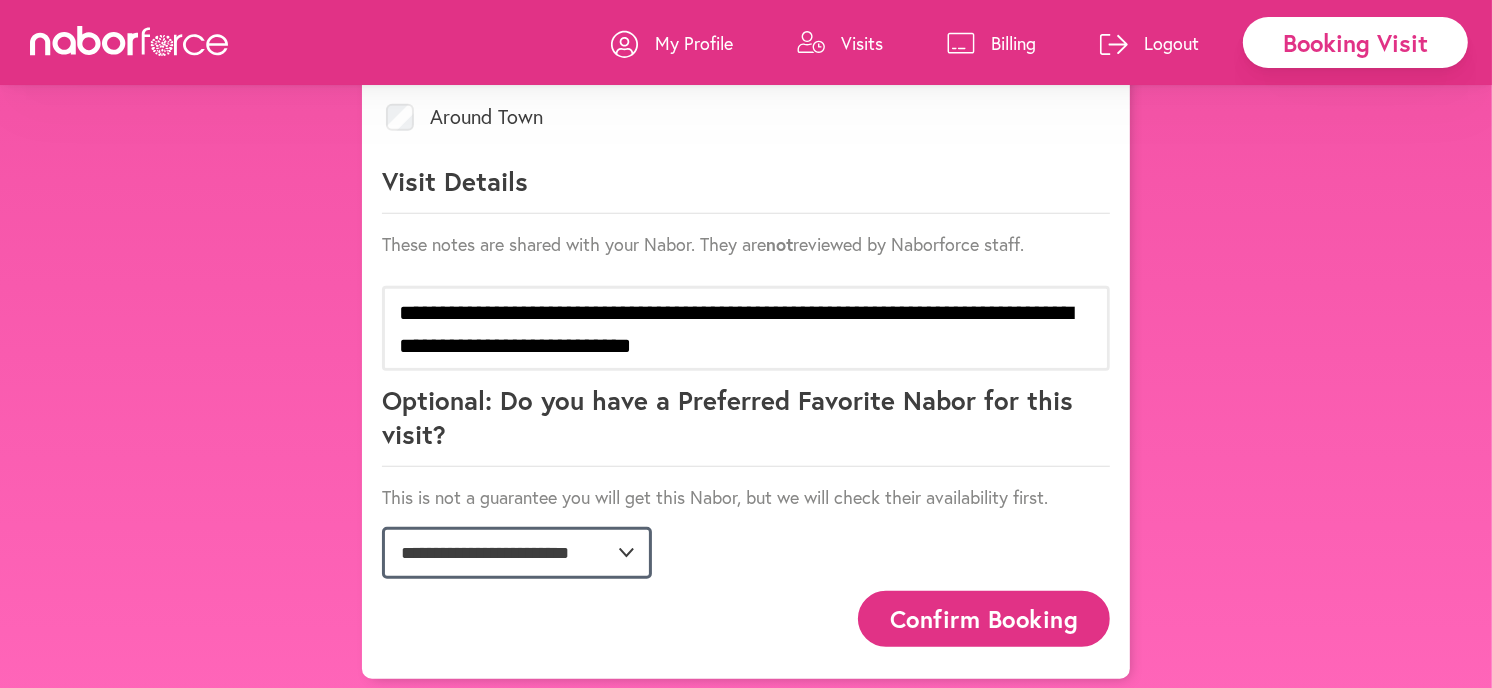 click on "**********" 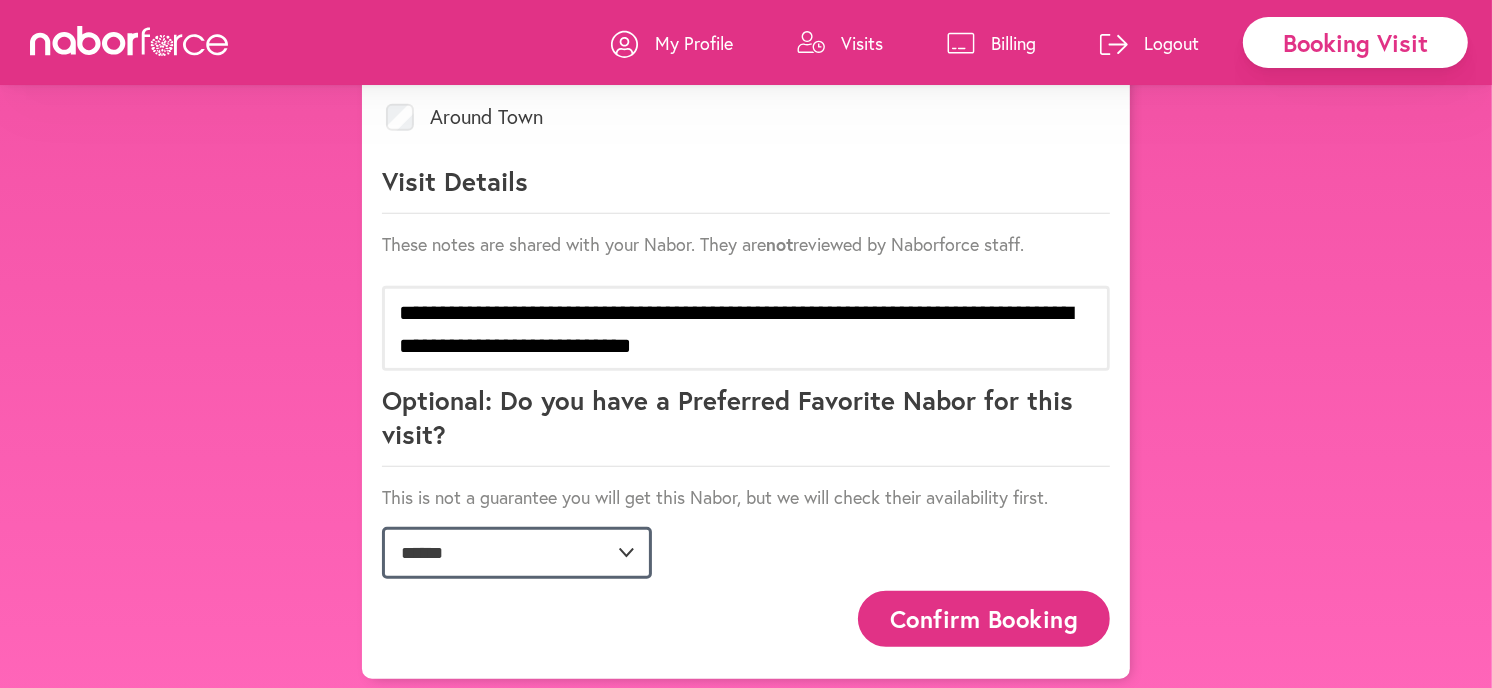 click on "**********" 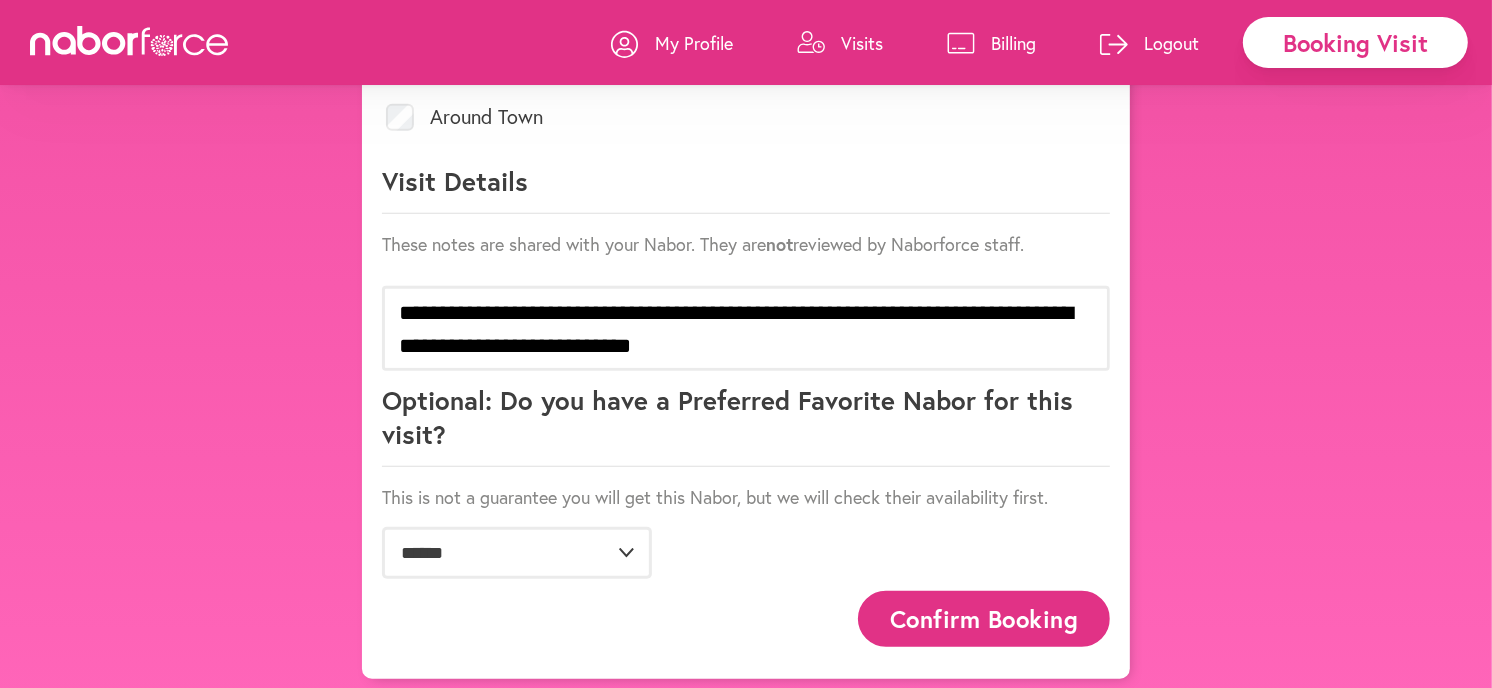 click on "Confirm Booking" at bounding box center [984, 618] 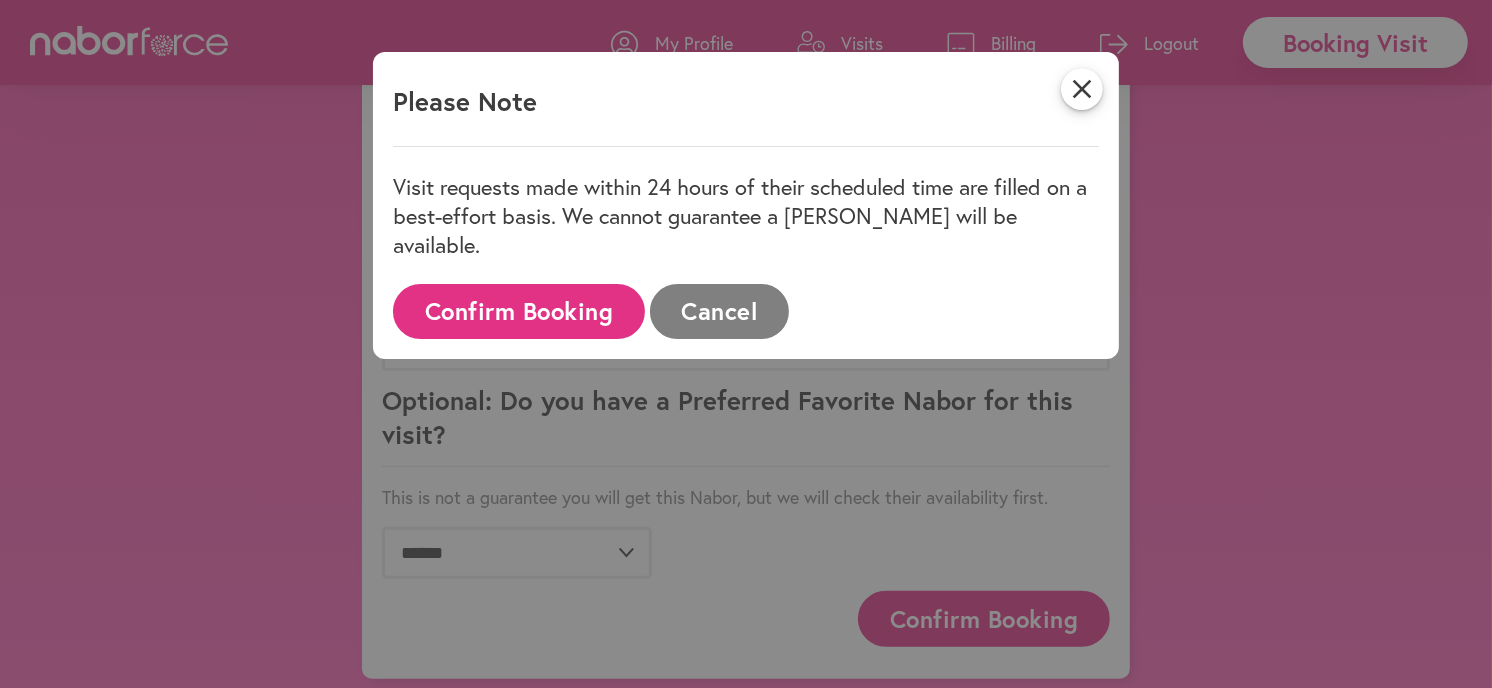 click on "Confirm Booking" at bounding box center (519, 311) 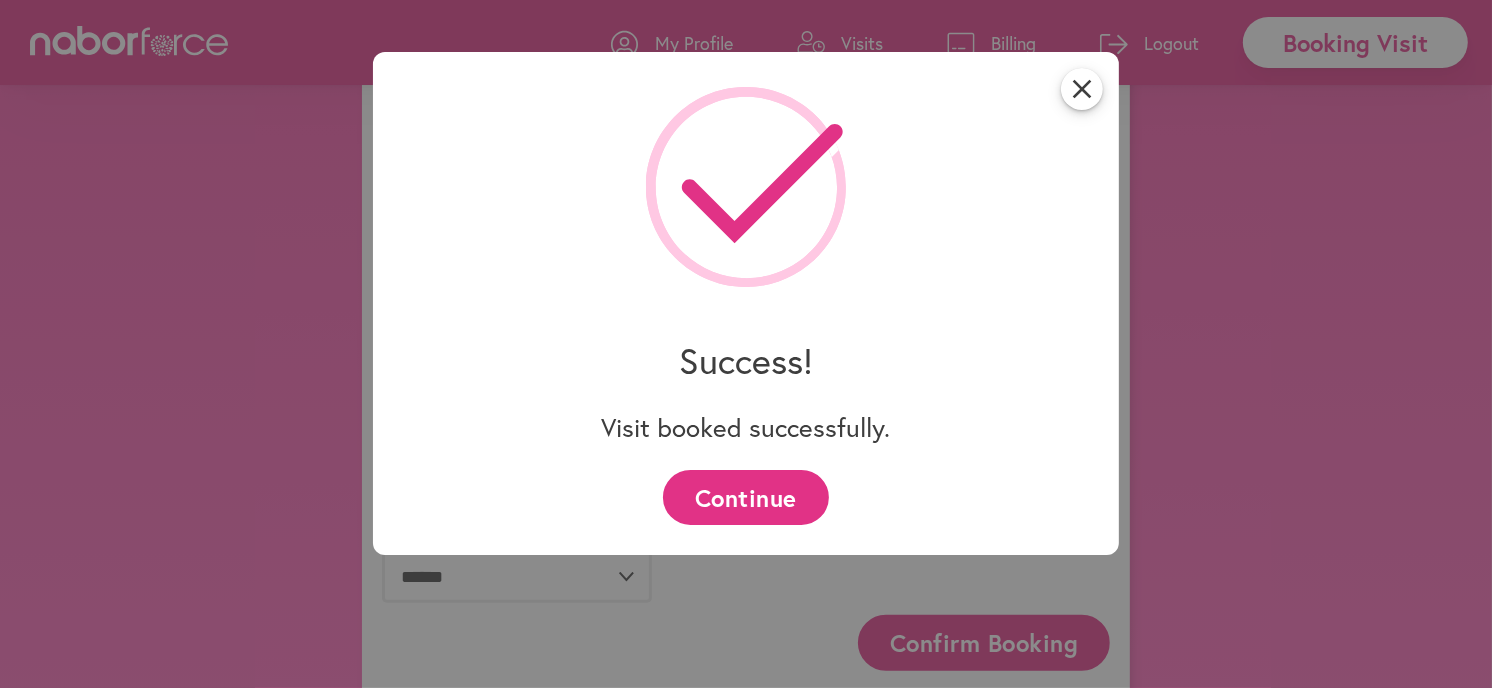 scroll, scrollTop: 1058, scrollLeft: 0, axis: vertical 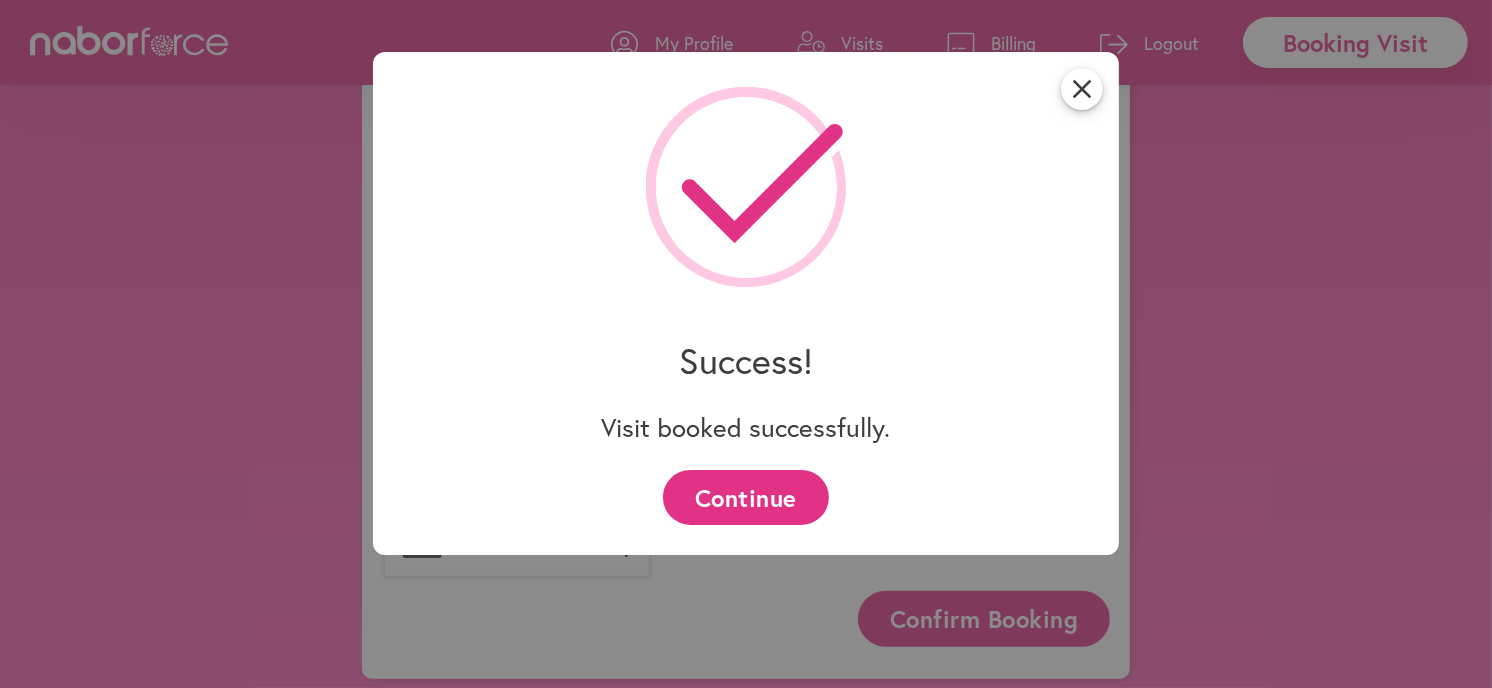click on "Continue" at bounding box center [745, 497] 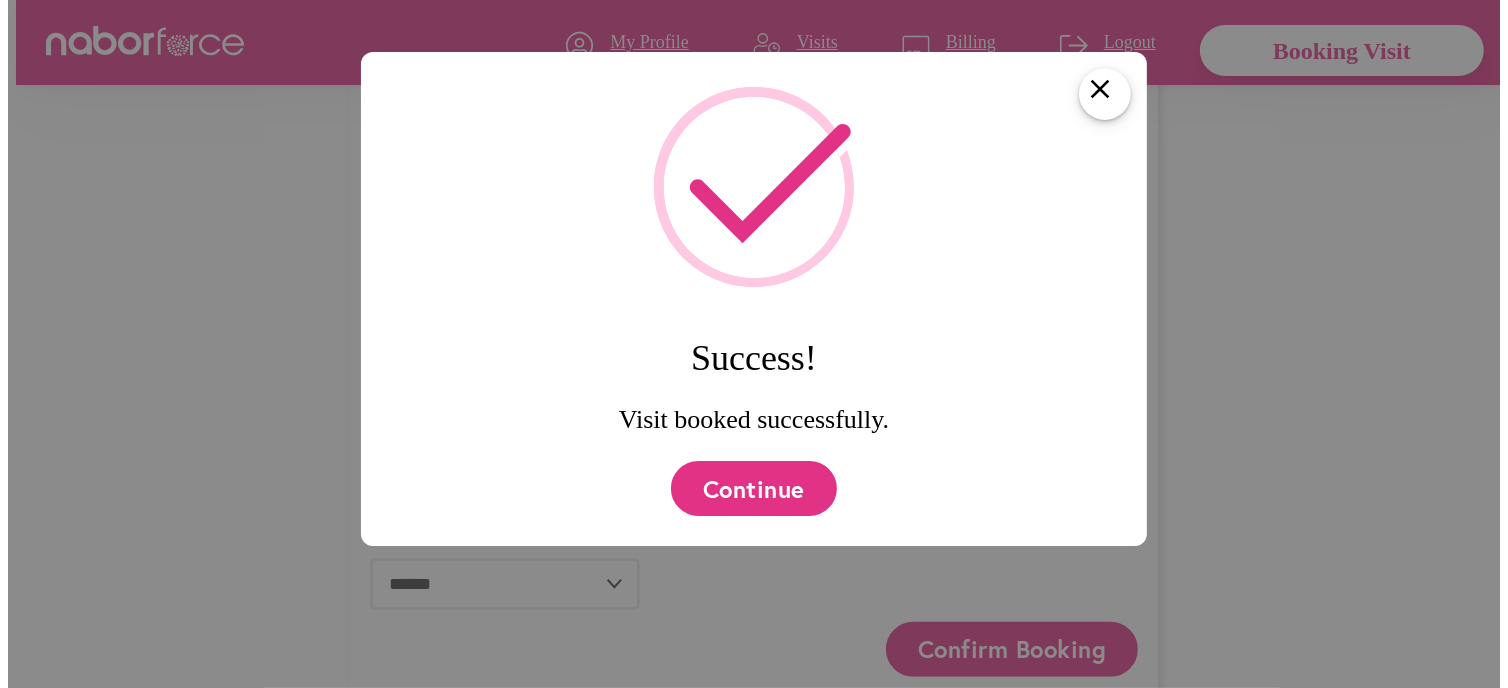 scroll, scrollTop: 0, scrollLeft: 0, axis: both 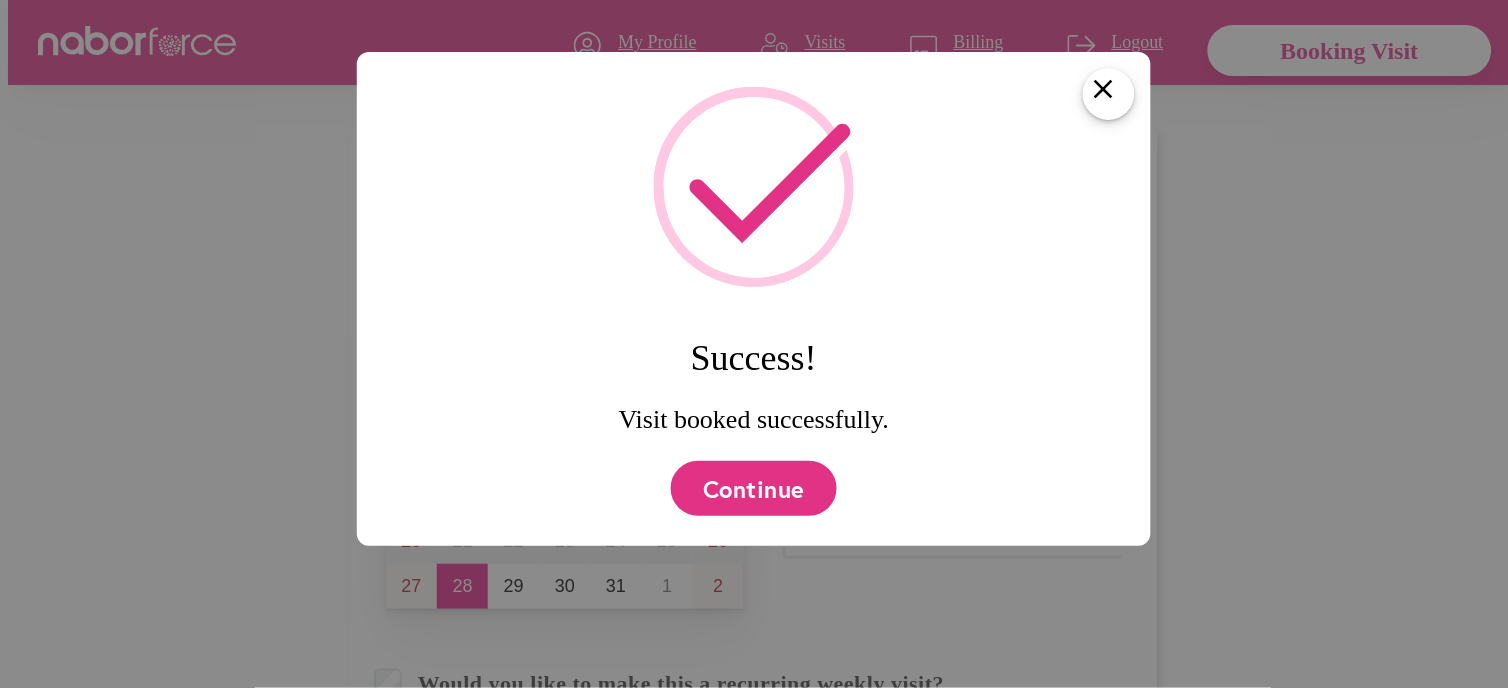 click on "**********" at bounding box center [754, 893] 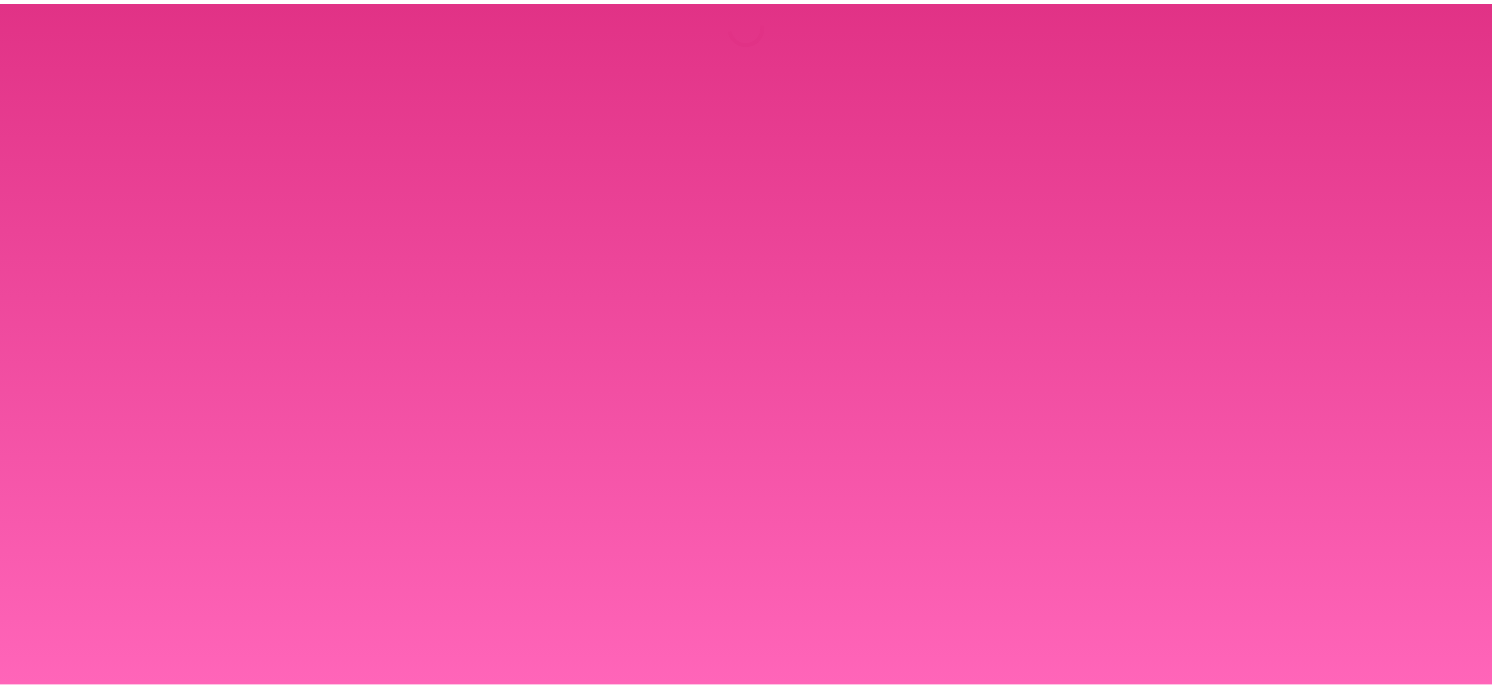scroll, scrollTop: 0, scrollLeft: 0, axis: both 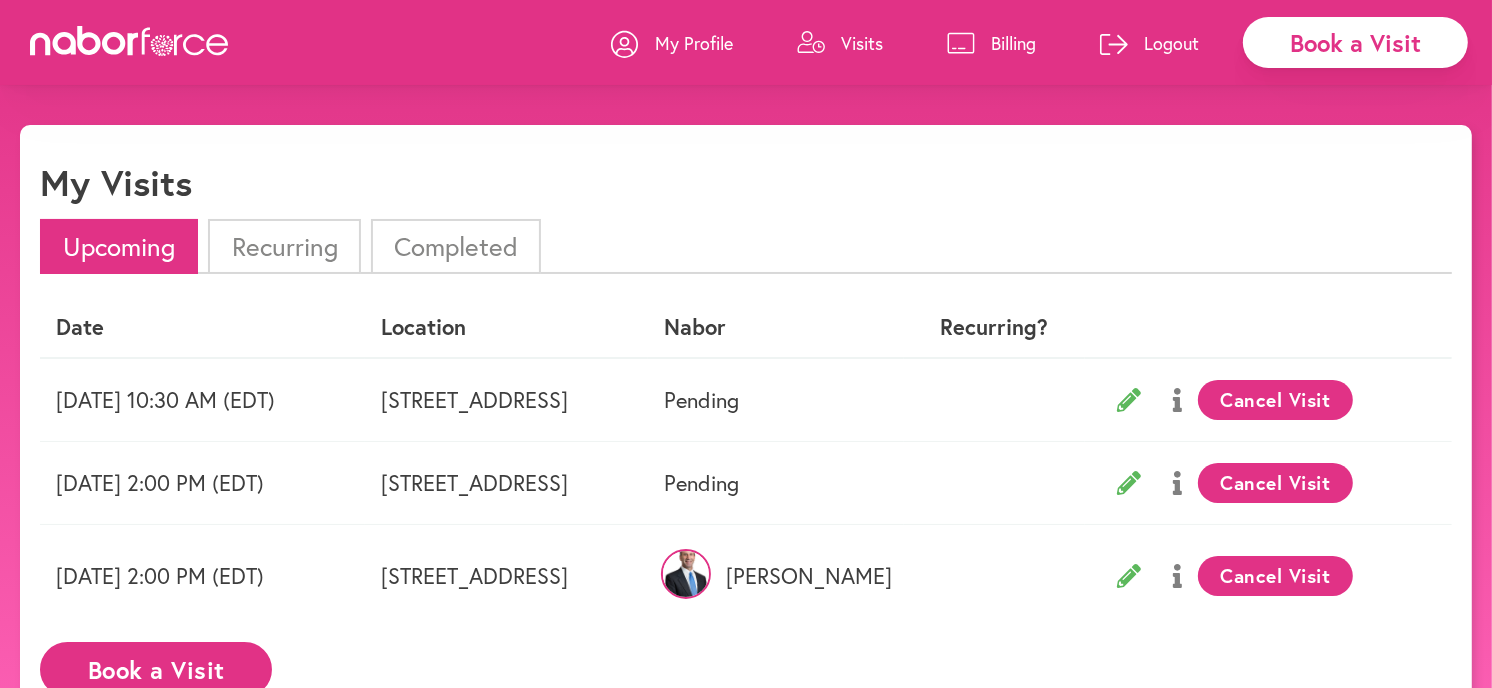 click on "Cancel Visit" at bounding box center (1275, 483) 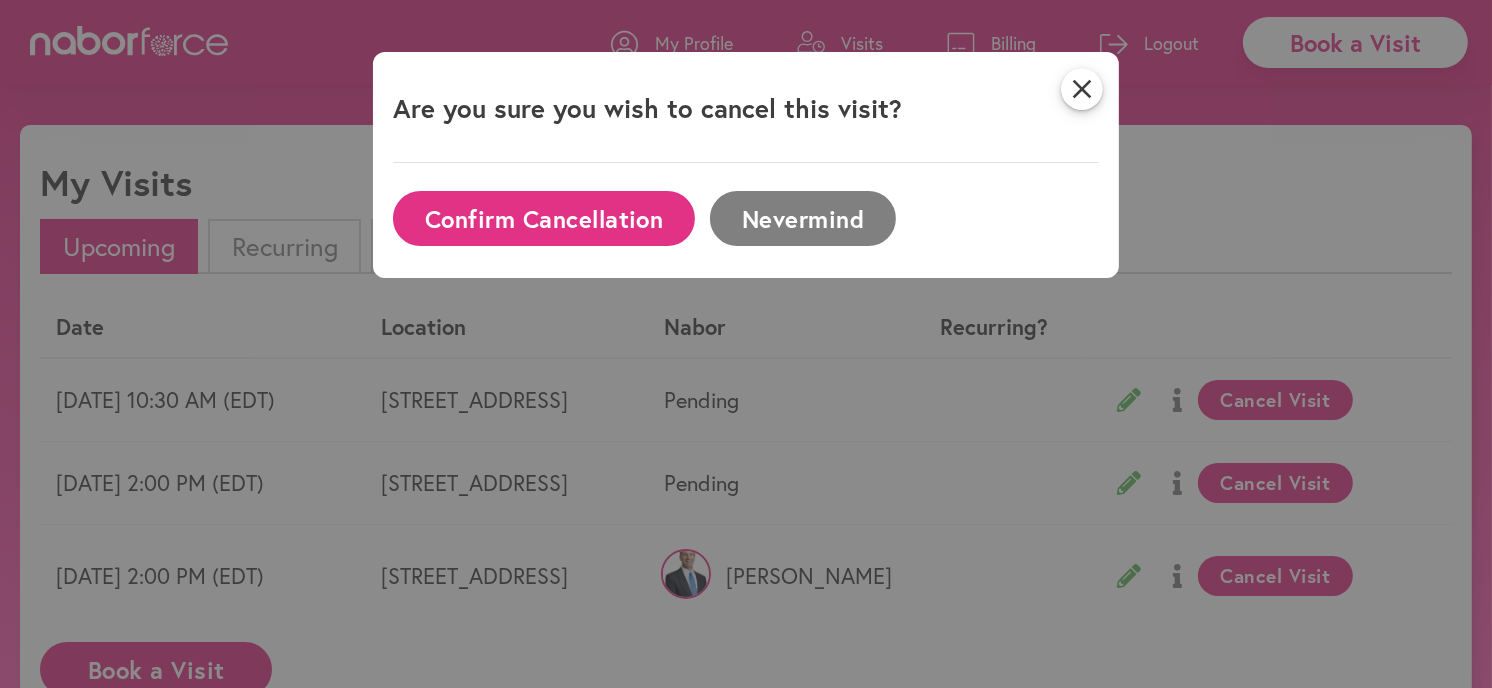 click on "Confirm Cancellation" at bounding box center [544, 218] 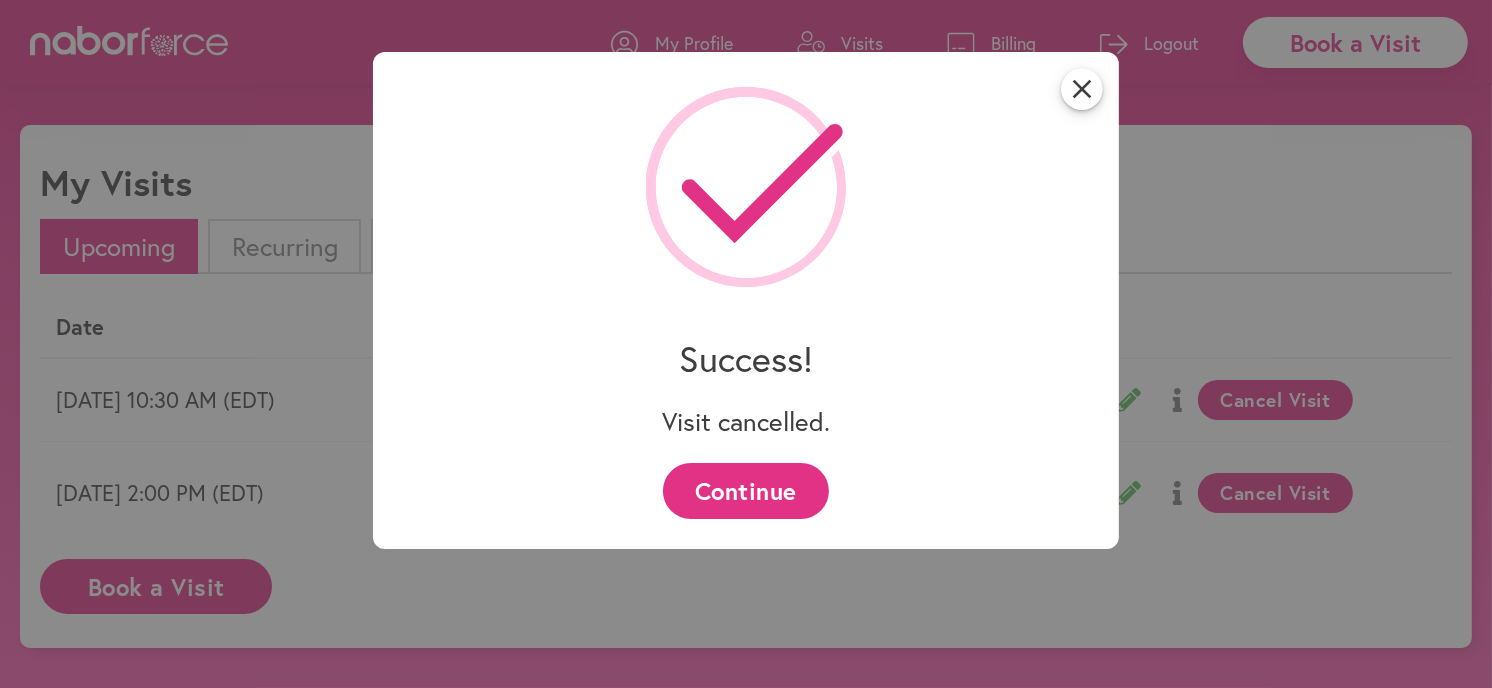 click on "Continue" at bounding box center (745, 490) 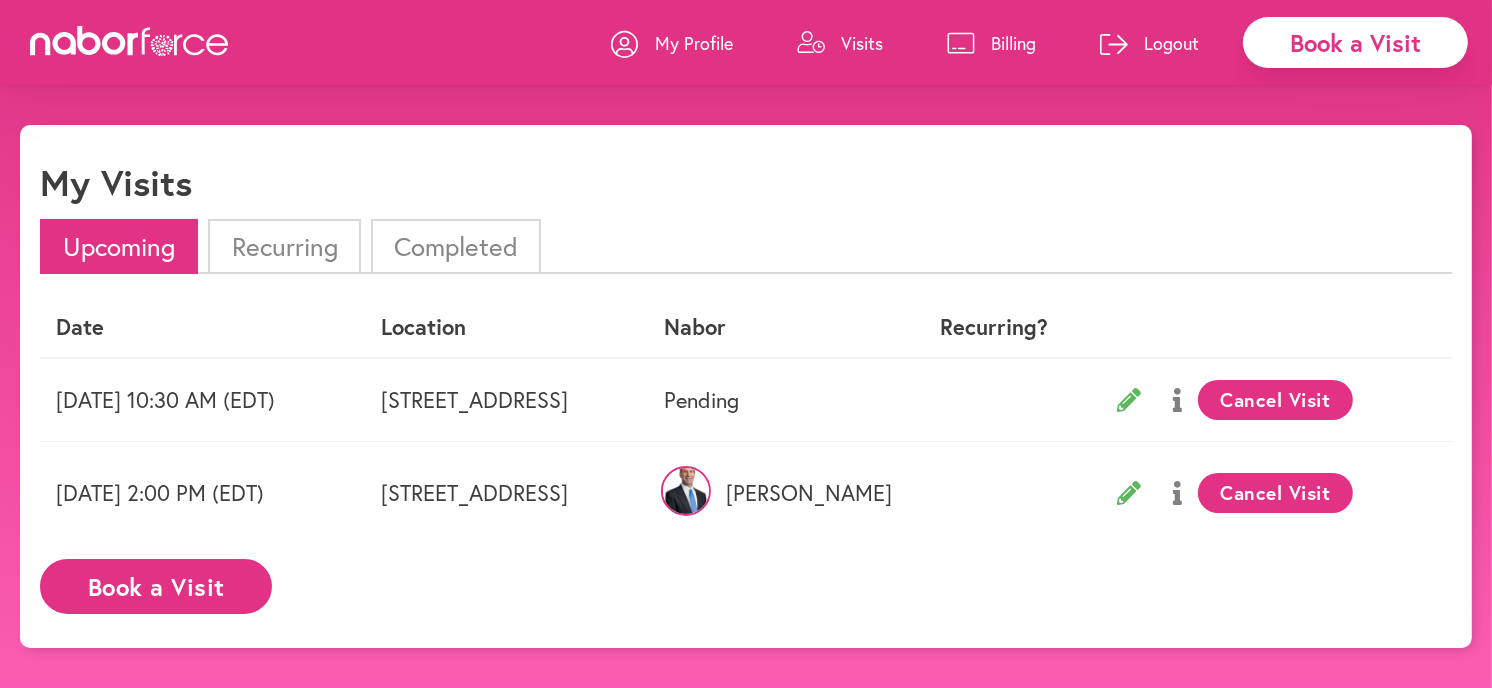 click on "Logout" at bounding box center (1171, 43) 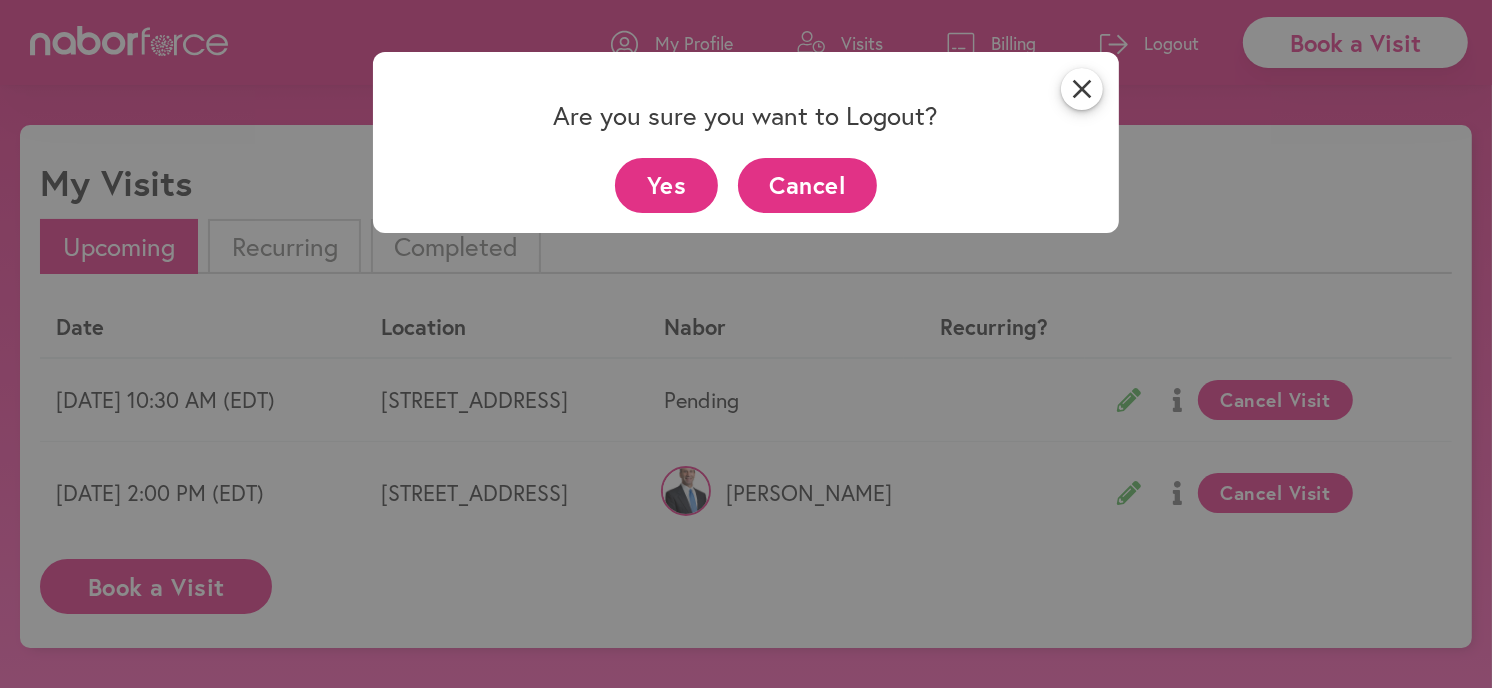 click on "Yes" at bounding box center (666, 185) 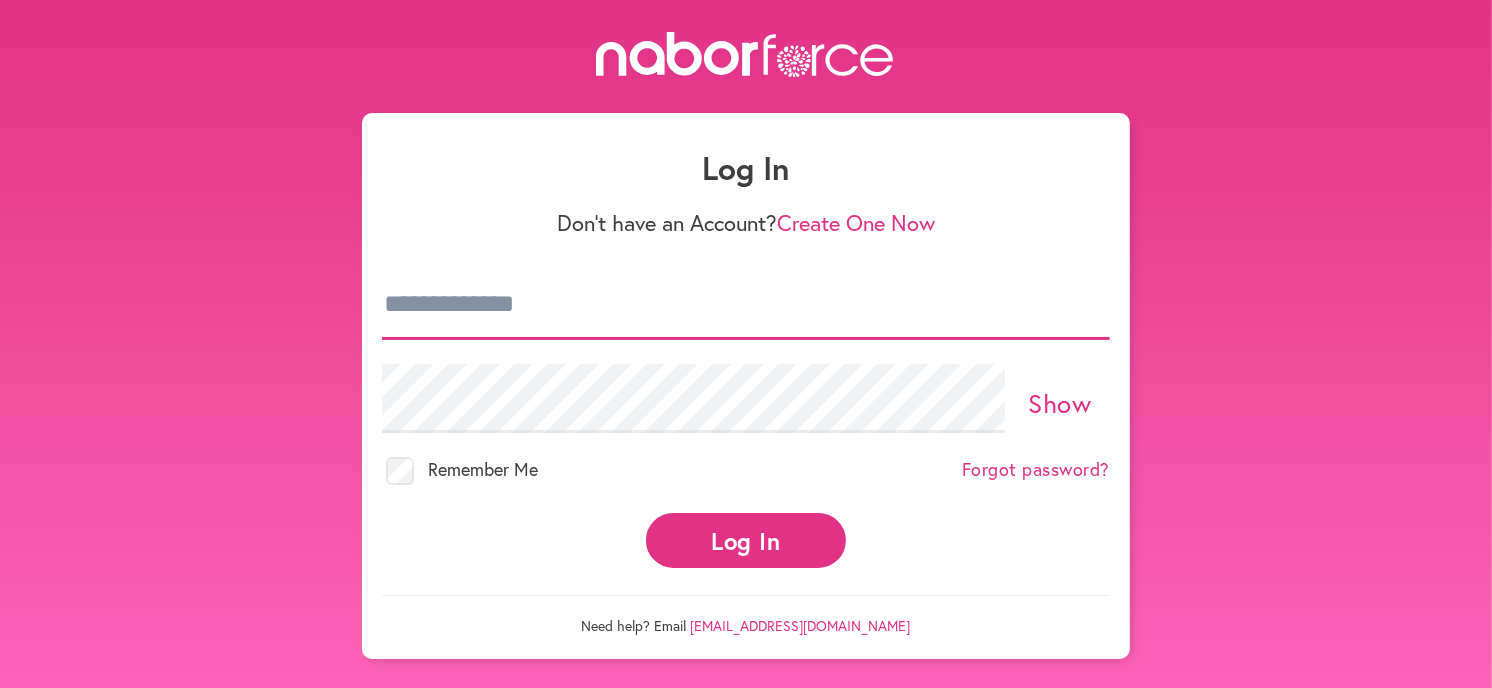 type on "**********" 